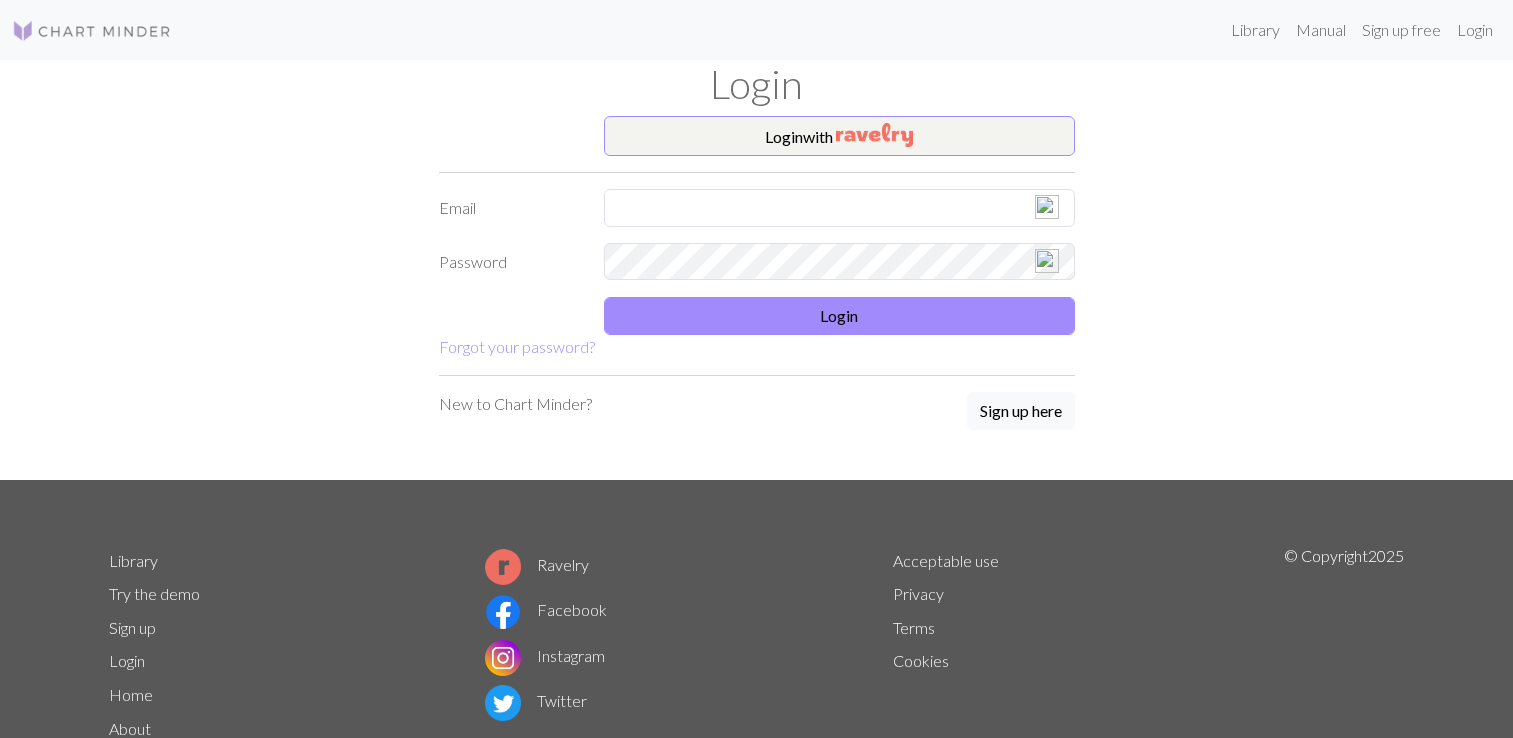 scroll, scrollTop: 0, scrollLeft: 0, axis: both 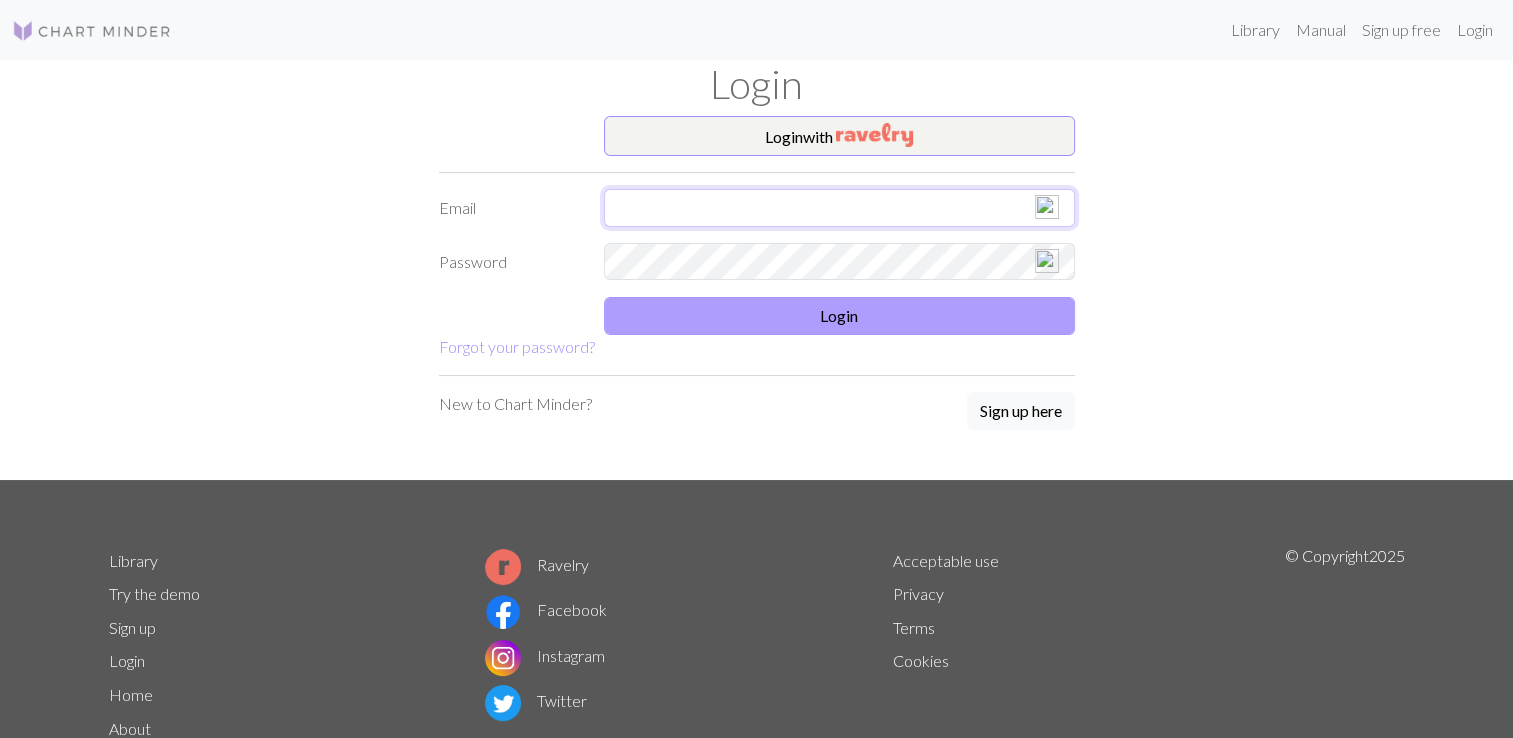 type on "[PERSON_NAME][EMAIL_ADDRESS][DOMAIN_NAME]" 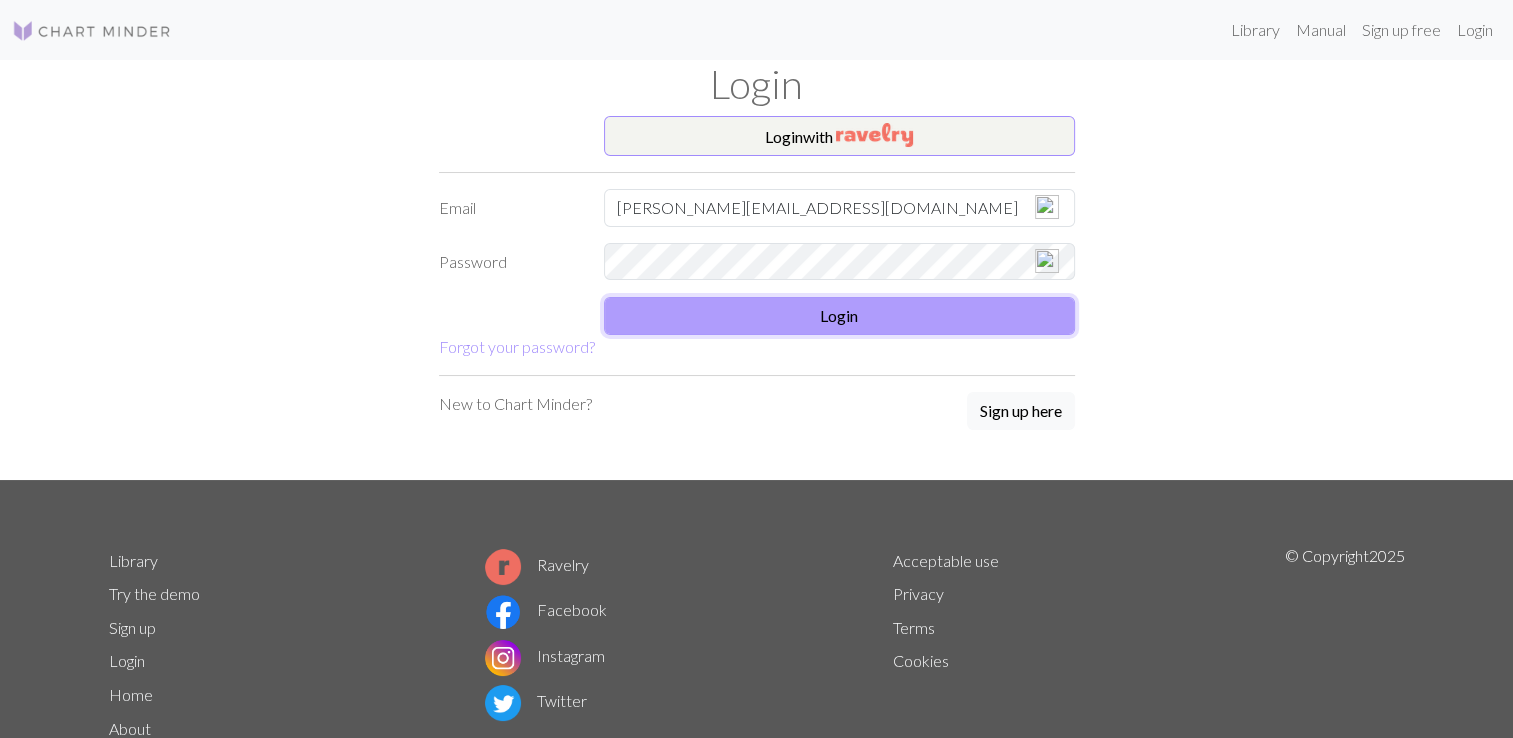 click on "Login" at bounding box center (839, 316) 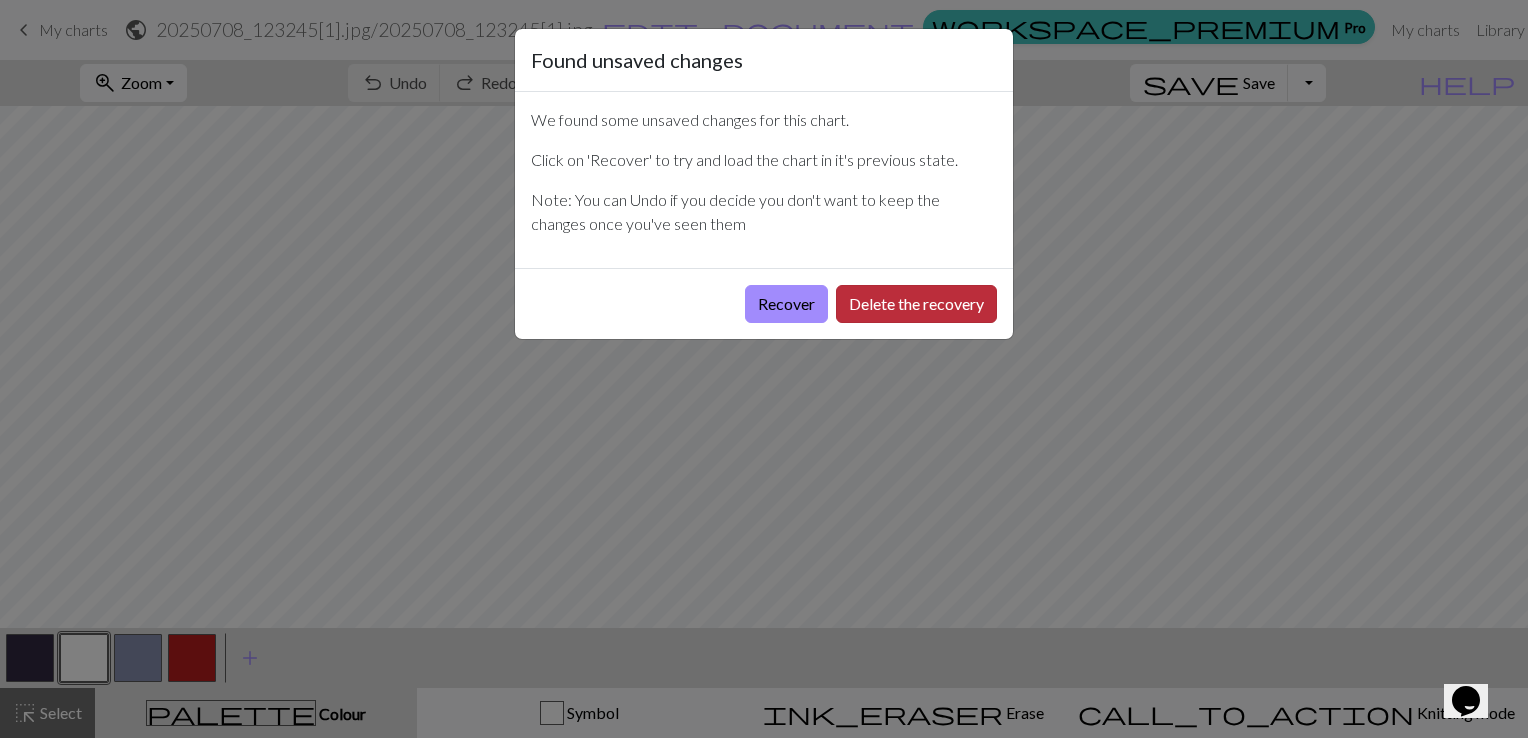 click on "Delete the recovery" at bounding box center [916, 304] 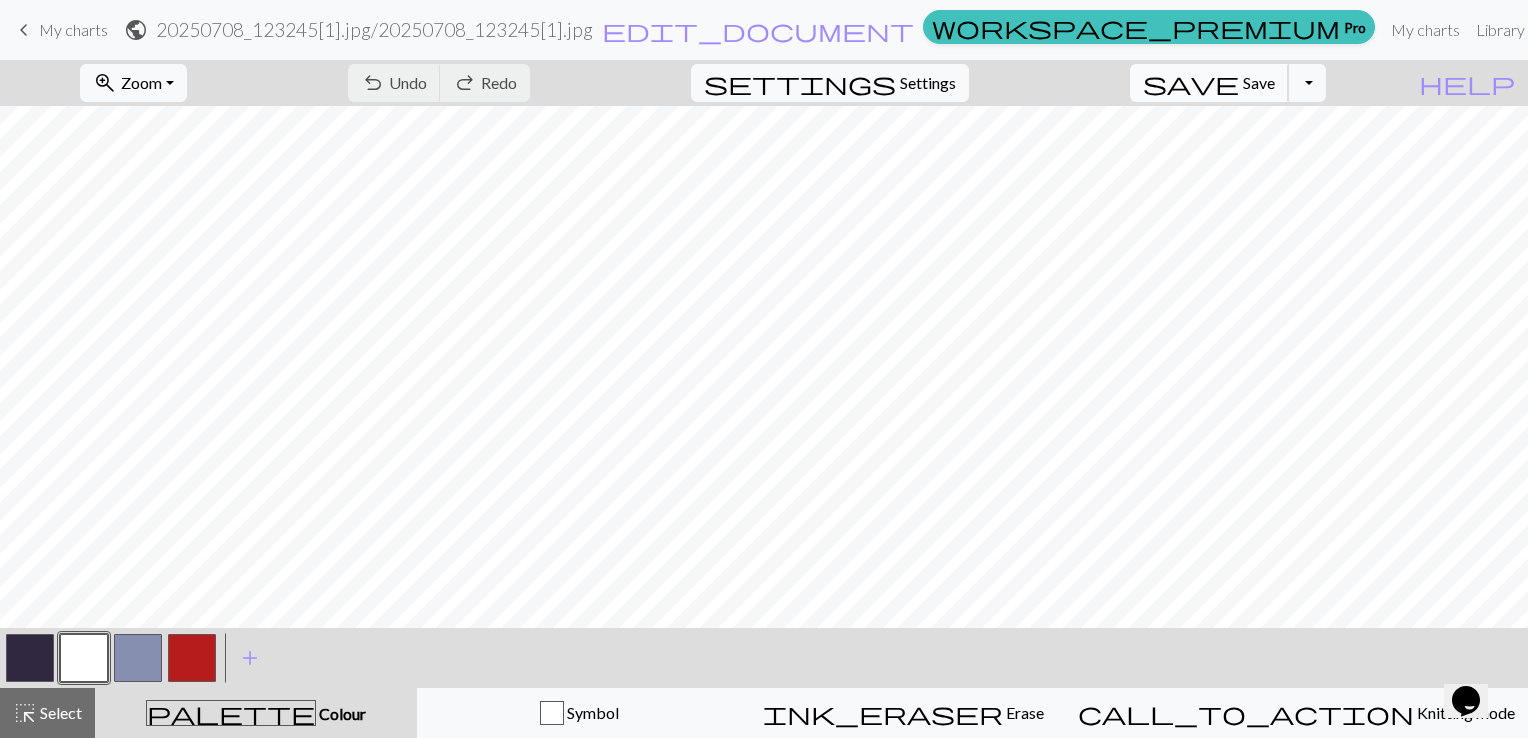 click on "save" at bounding box center (1191, 83) 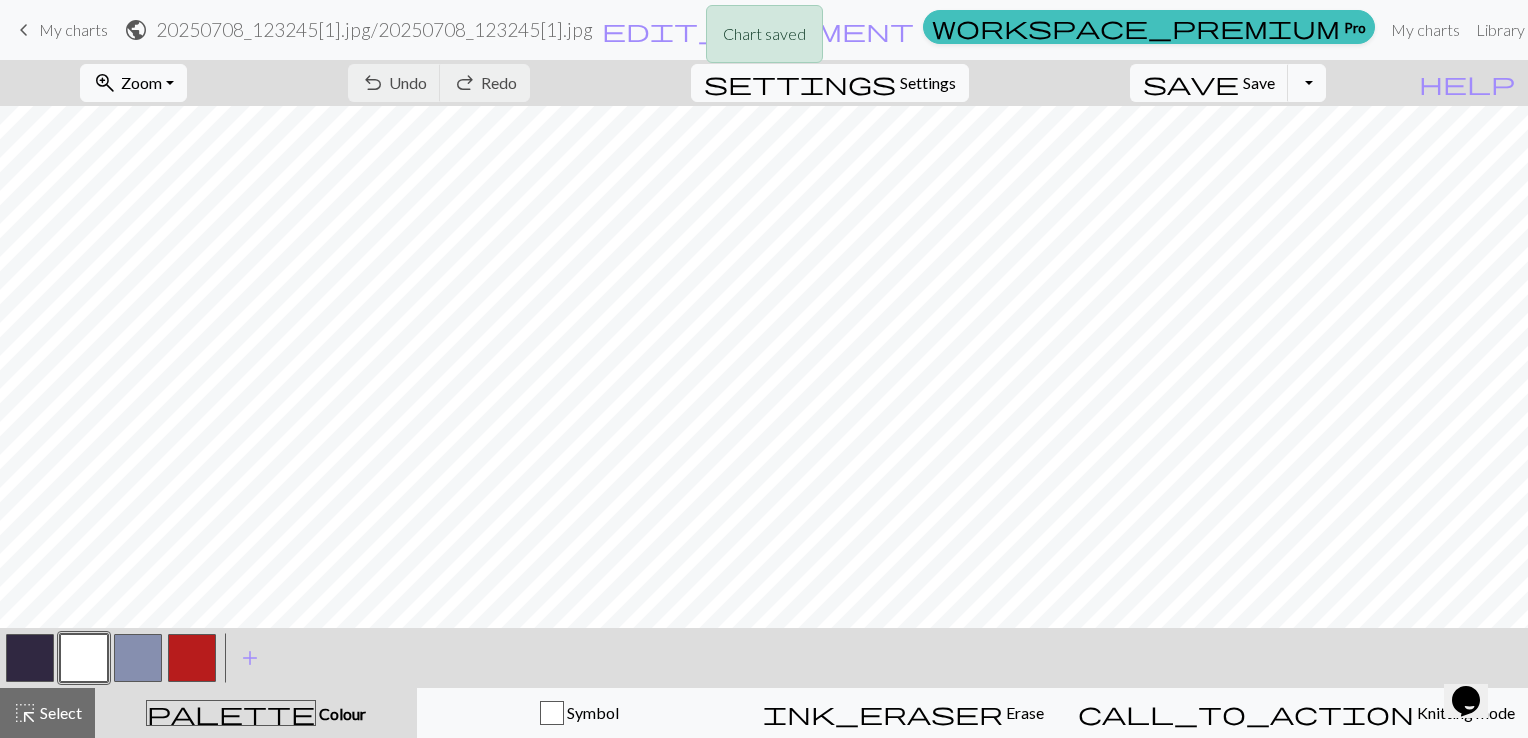 click on "Chart saved" at bounding box center (764, 39) 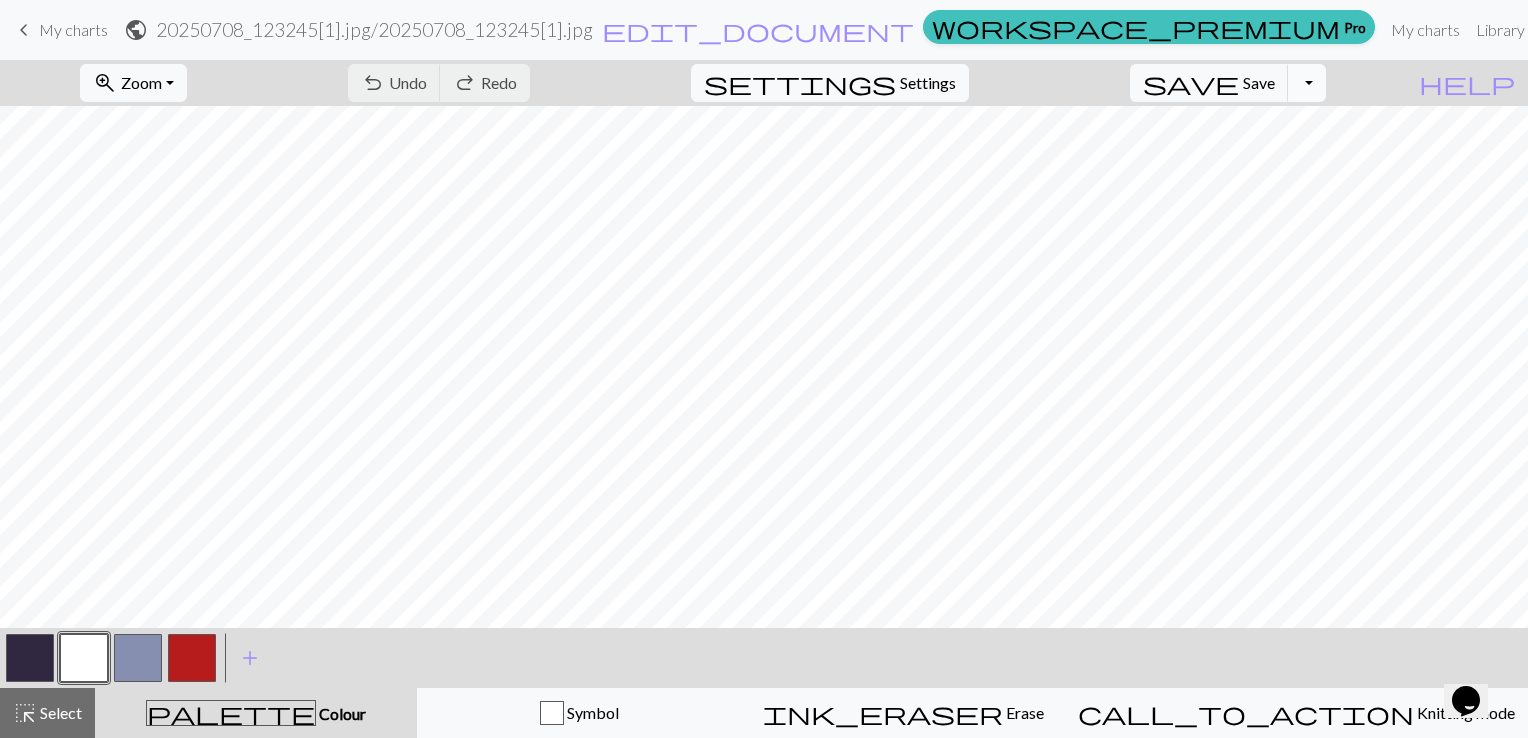 click on "Toggle Dropdown" at bounding box center [1307, 83] 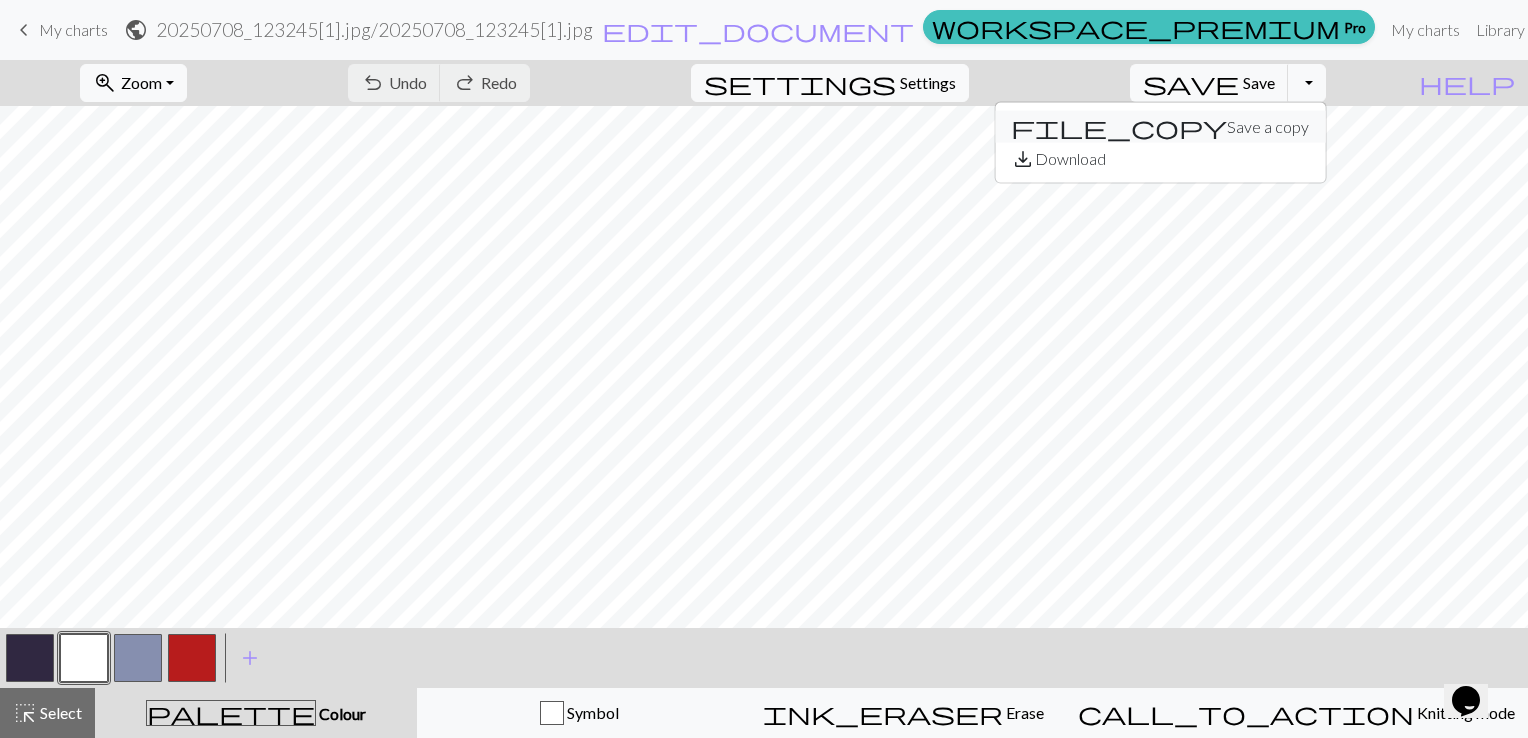 click on "file_copy  Save a copy" at bounding box center (1160, 127) 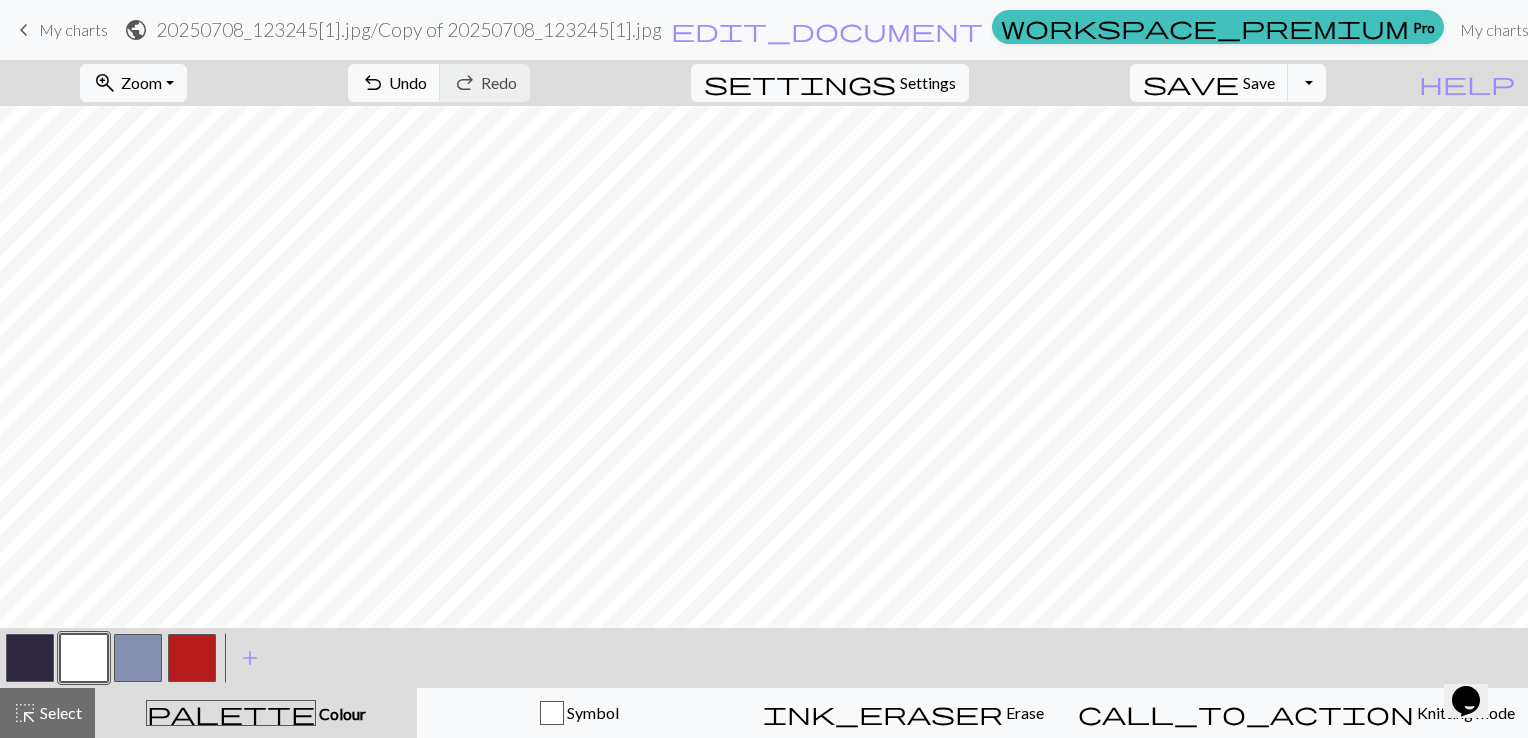 click on "Toggle Dropdown" at bounding box center (1307, 83) 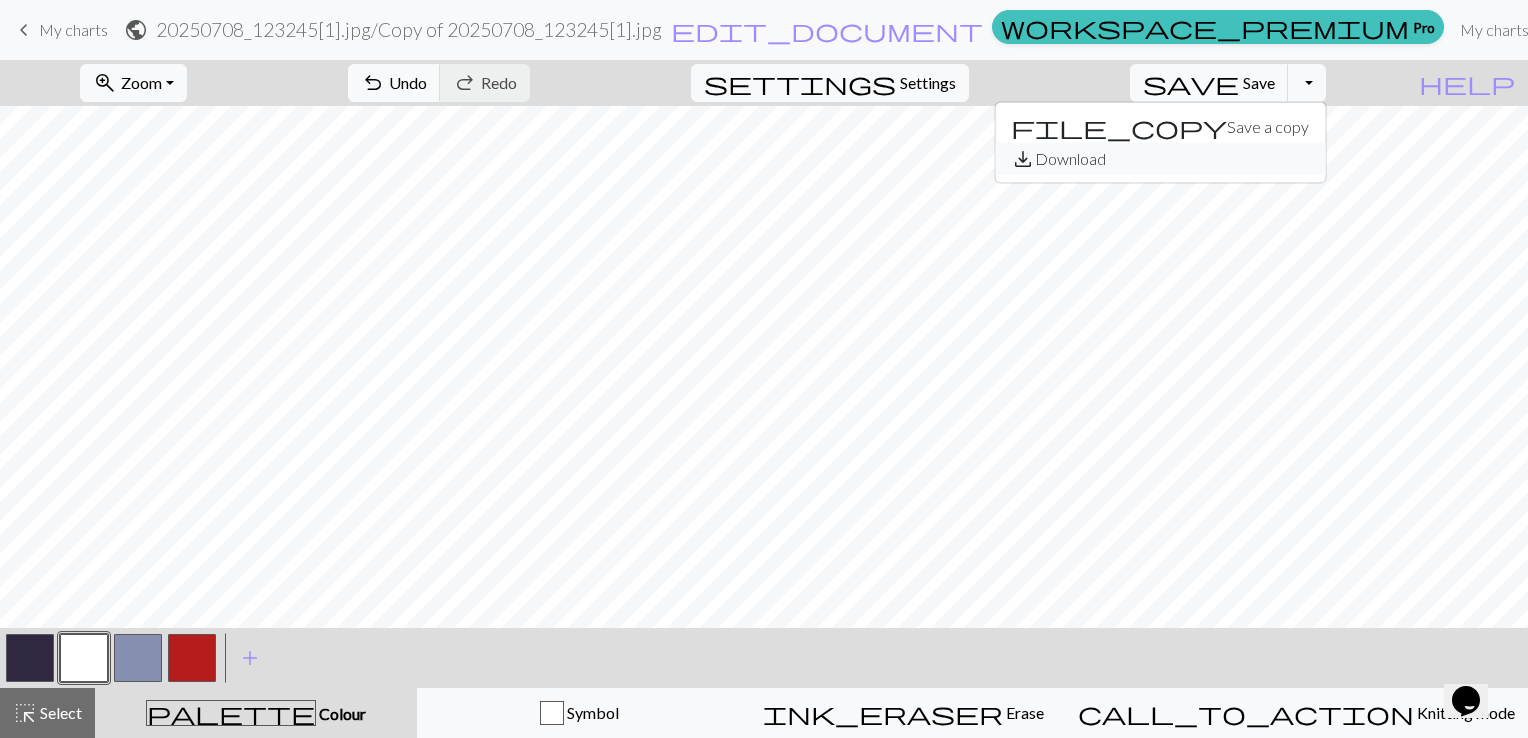 click on "save_alt  Download" at bounding box center (1160, 159) 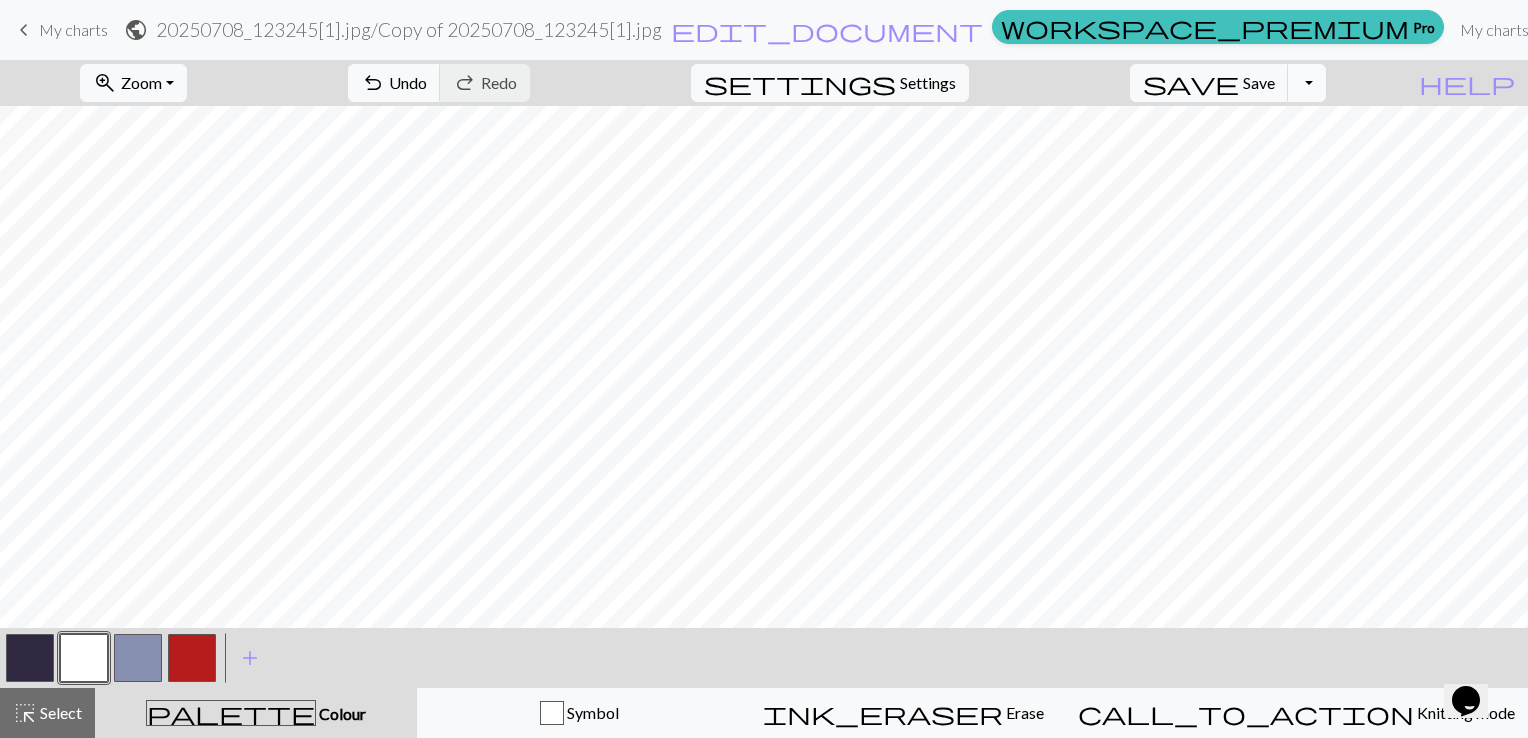 click on "Toggle Dropdown" at bounding box center [1307, 83] 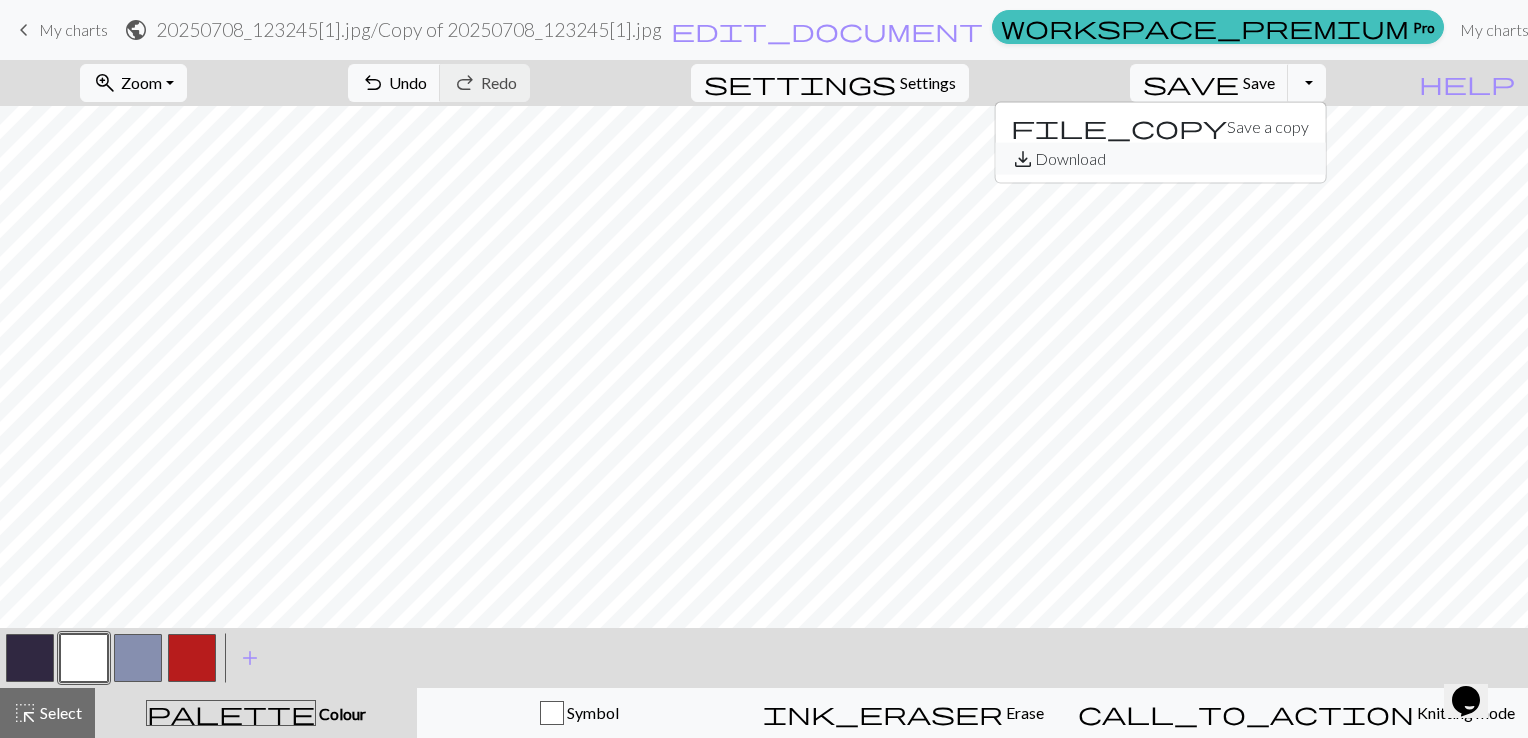 click on "save_alt  Download" at bounding box center (1160, 159) 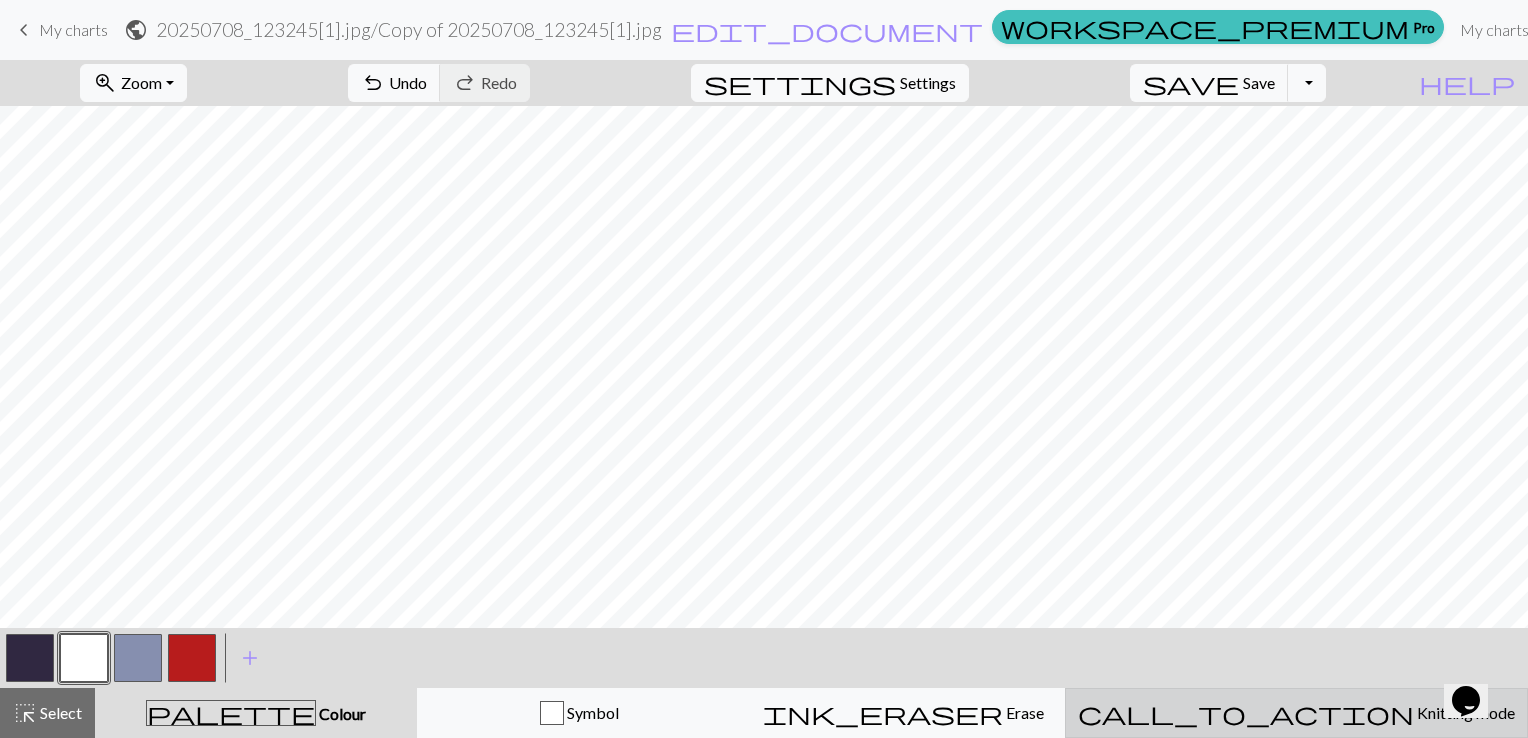 click on "Knitting mode" at bounding box center (1464, 712) 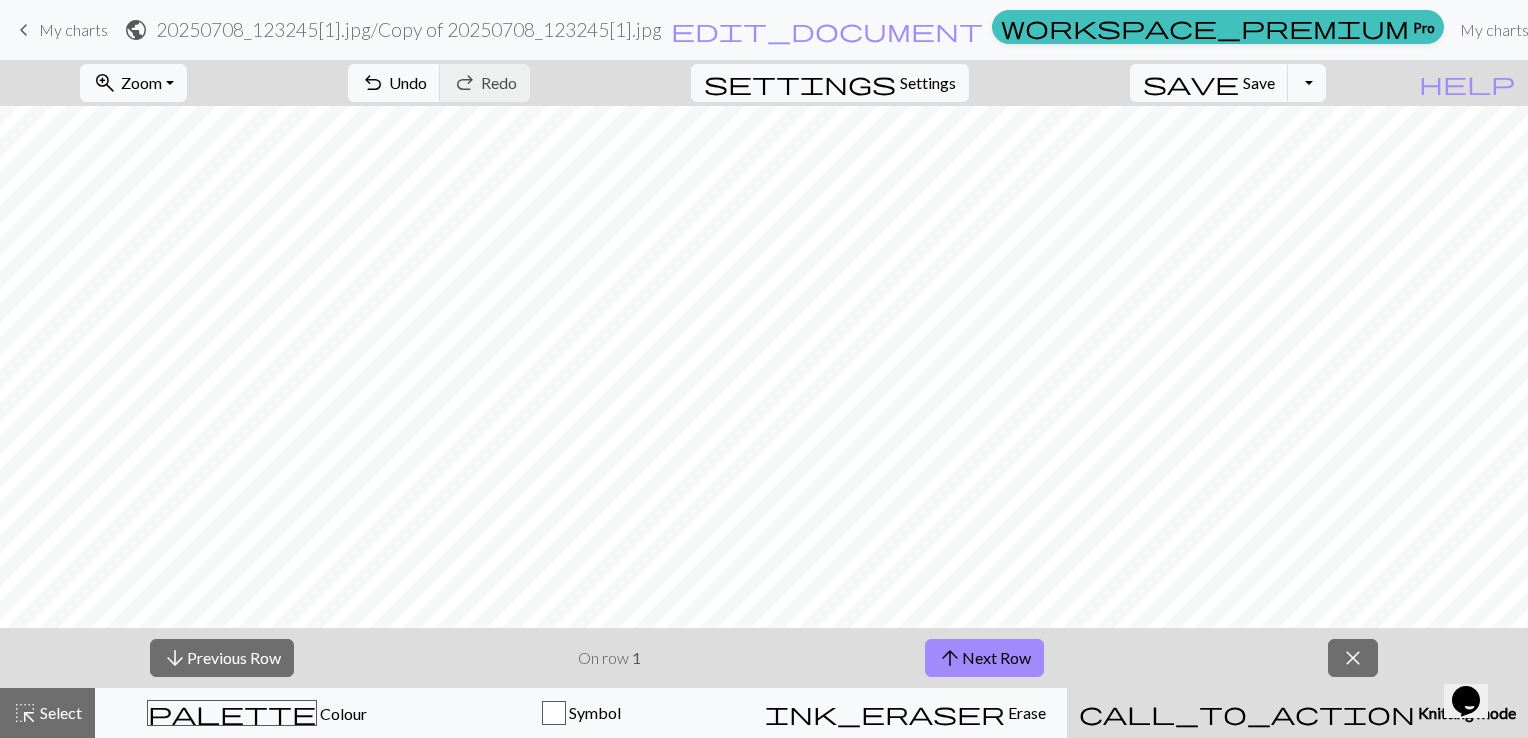 click on "Knitting mode" at bounding box center [1465, 712] 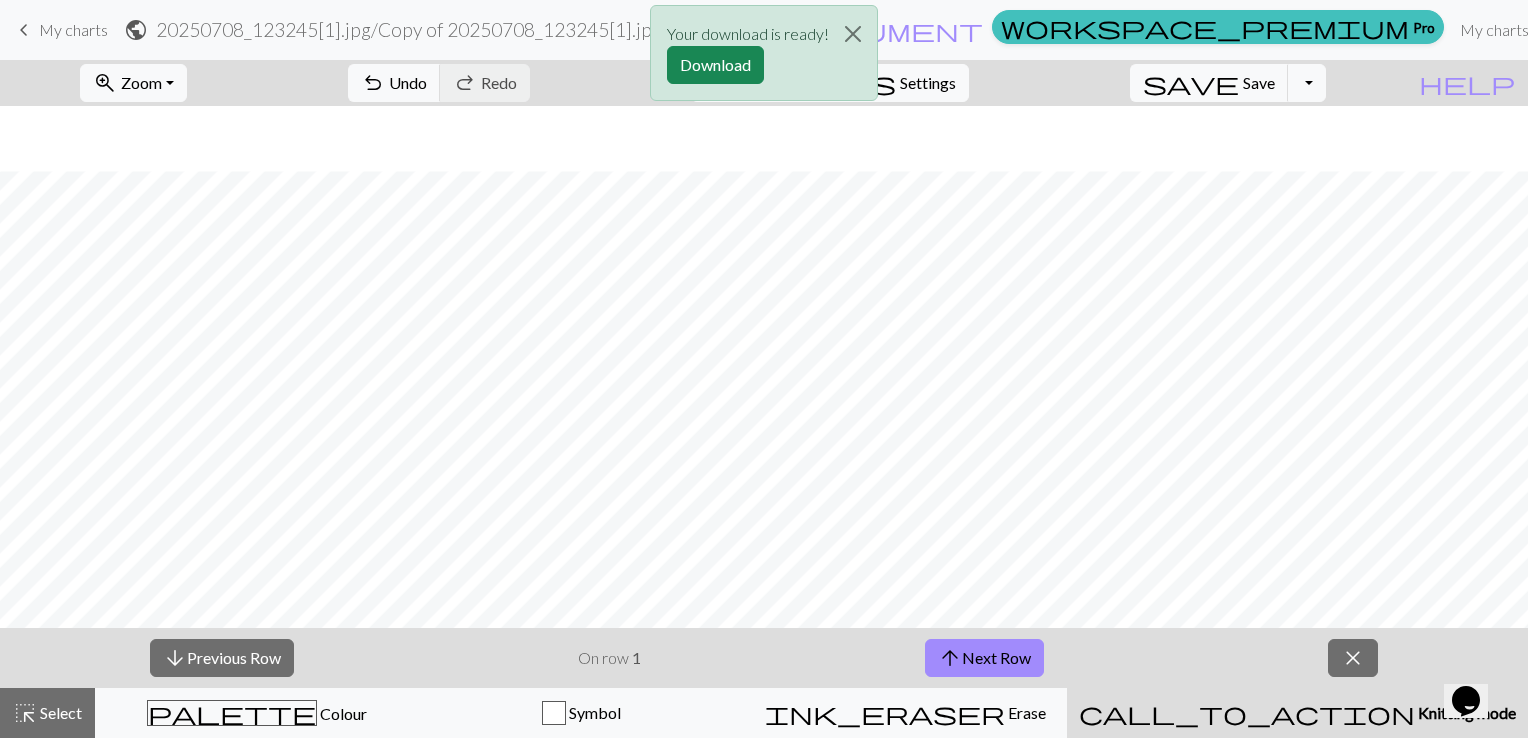 scroll, scrollTop: 100, scrollLeft: 0, axis: vertical 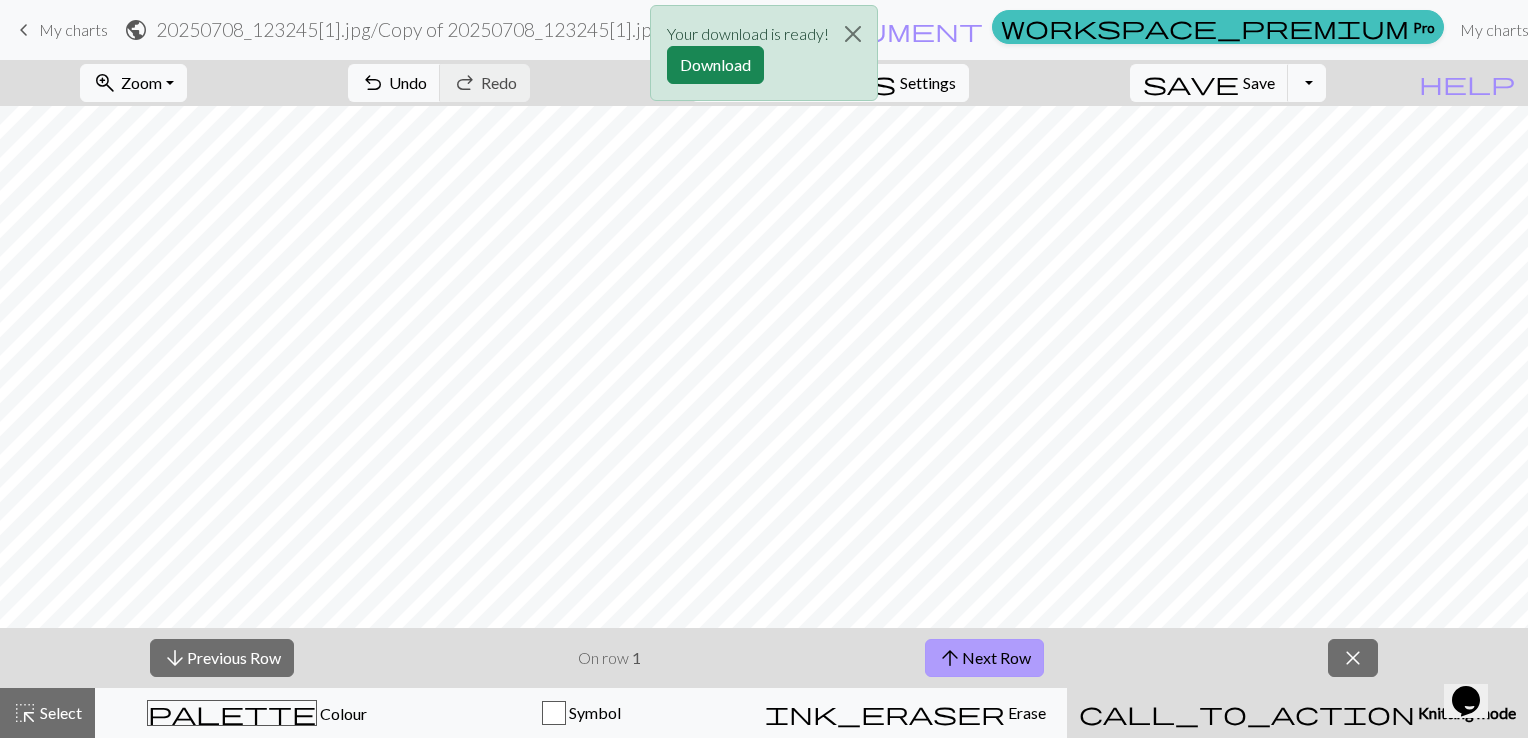 click on "arrow_upward  Next Row" at bounding box center [984, 658] 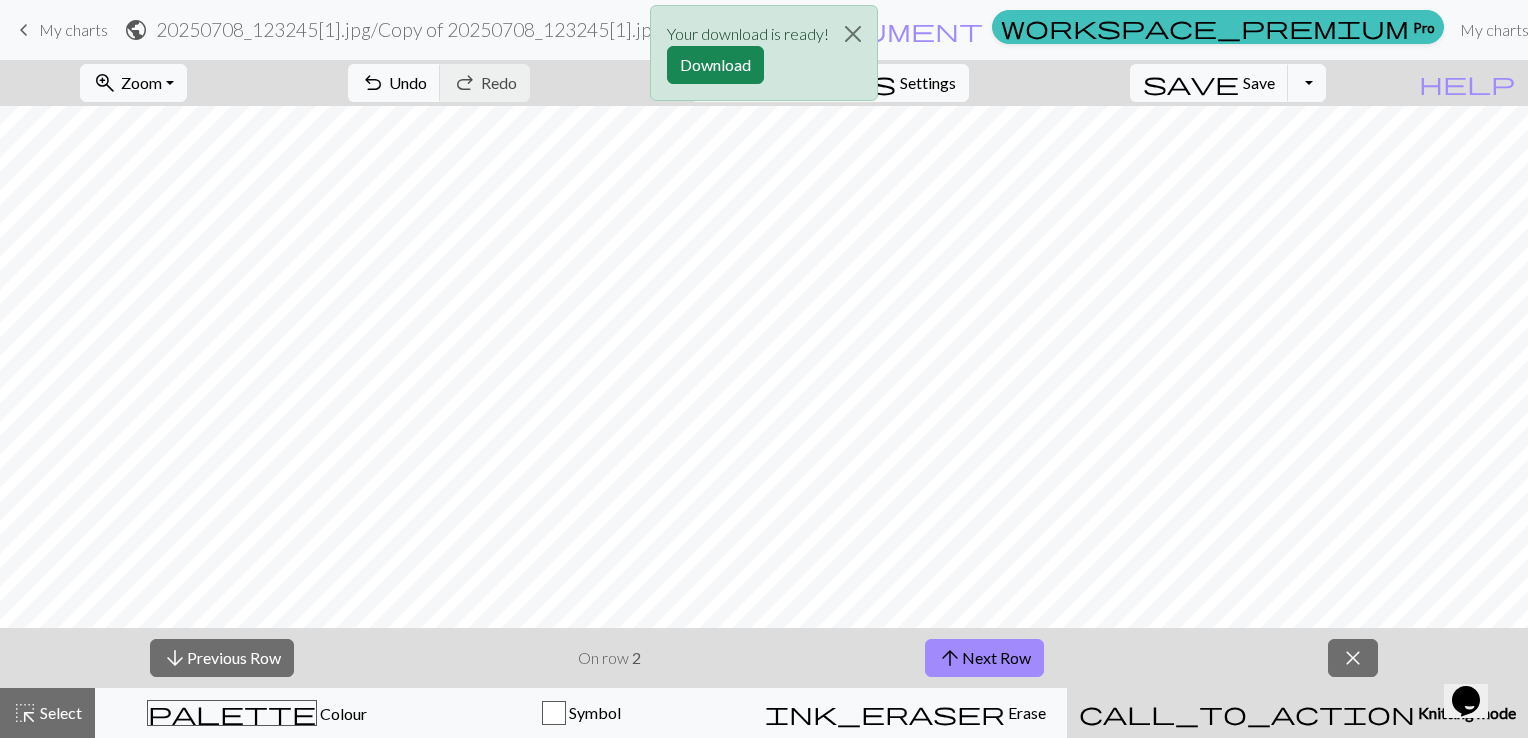 click 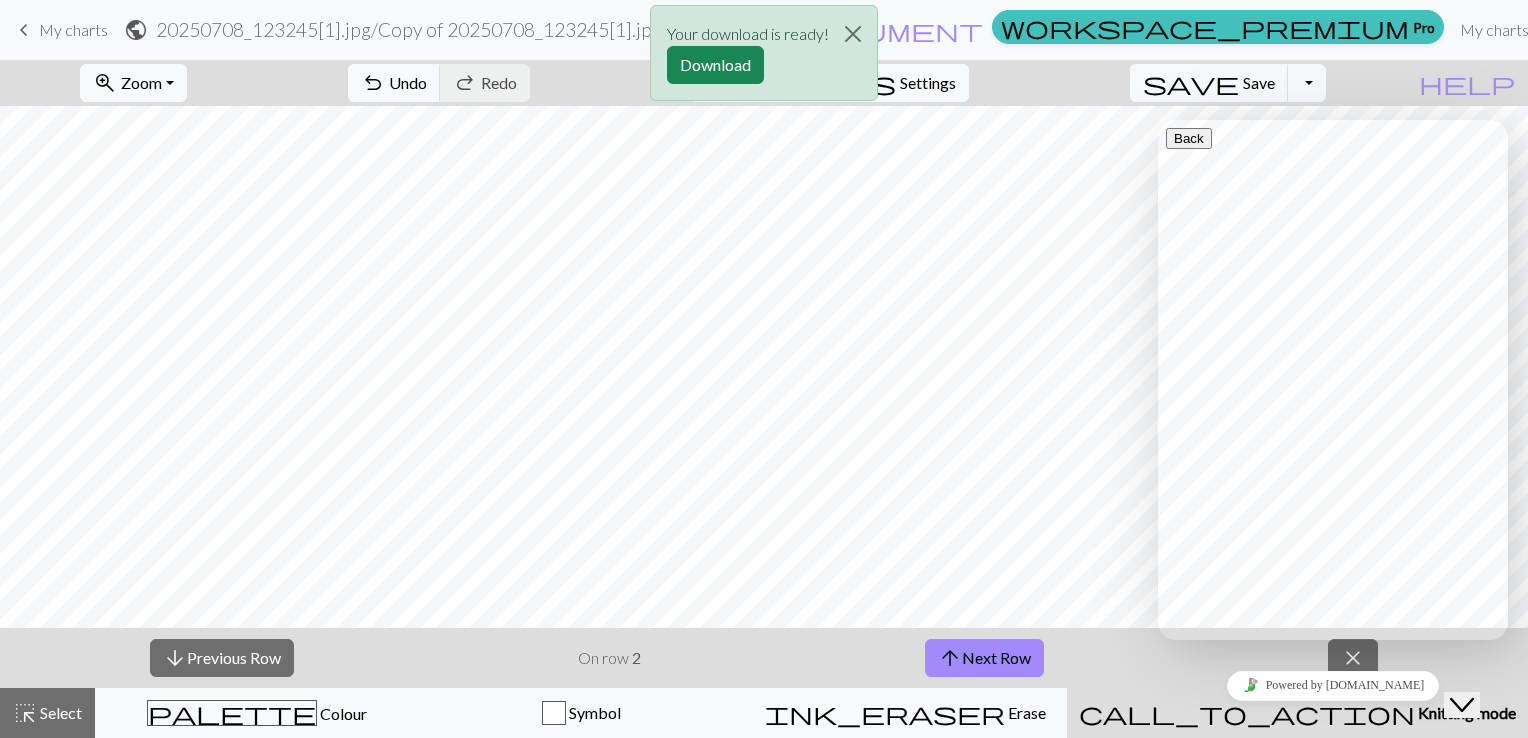 scroll, scrollTop: 200, scrollLeft: 0, axis: vertical 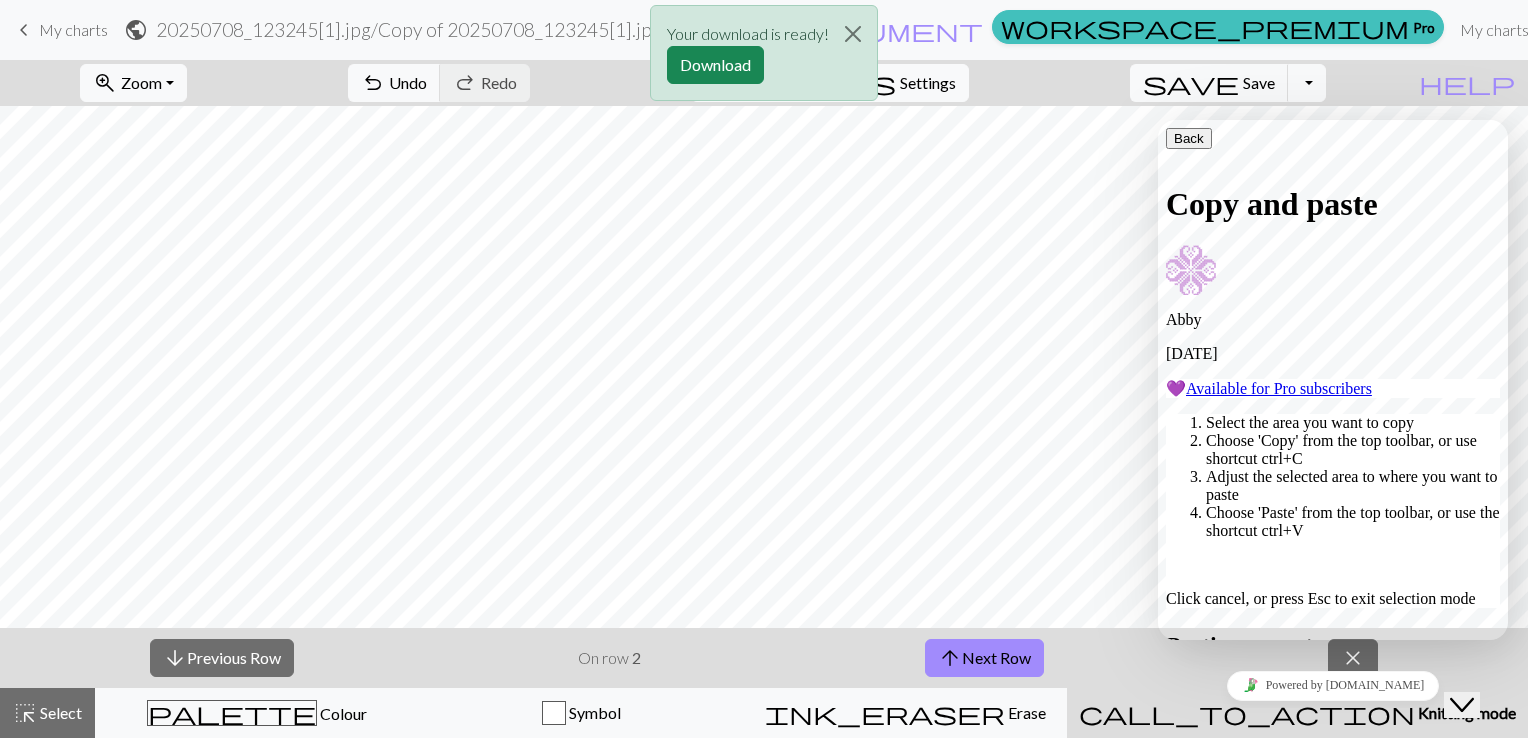 click at bounding box center [1174, 138] 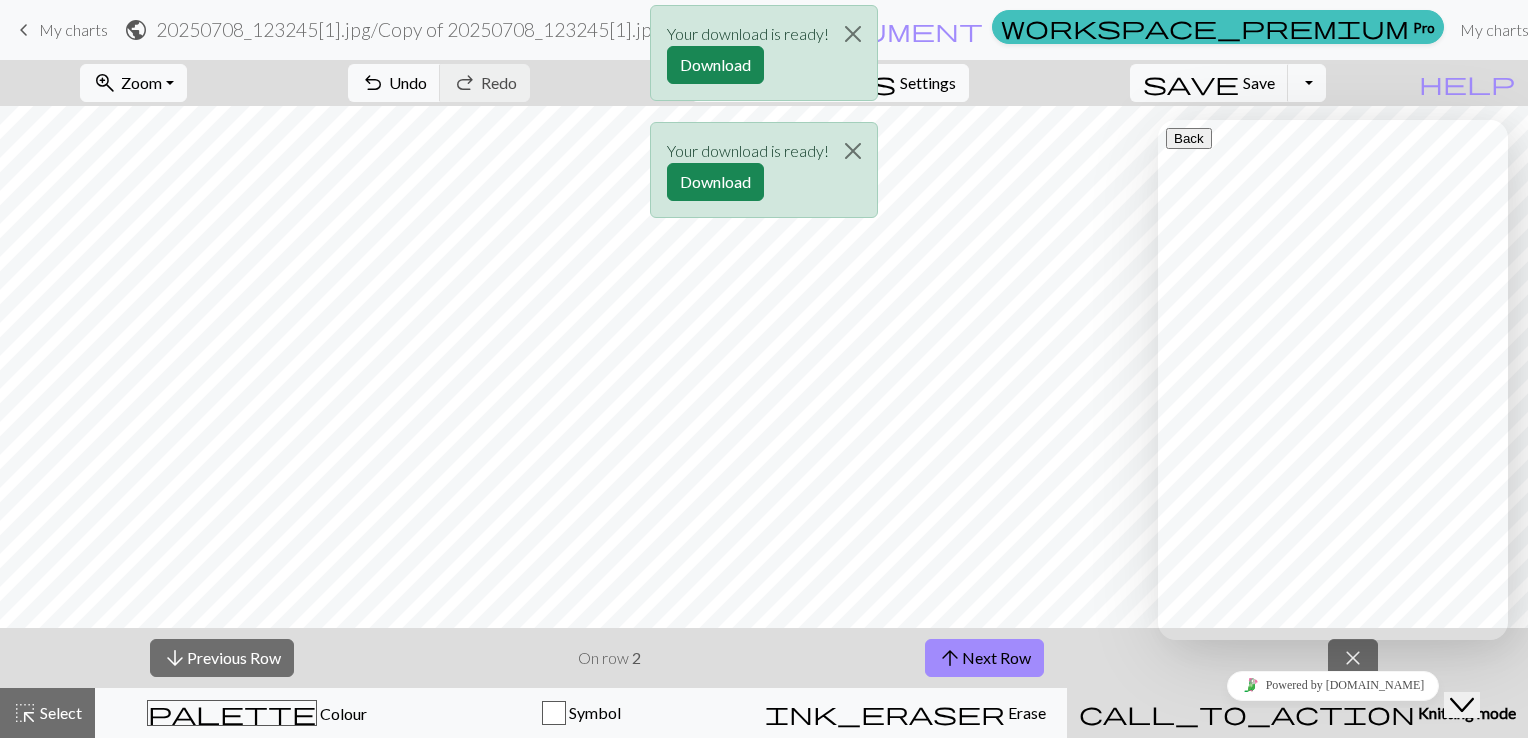 click at bounding box center (1254, 865) 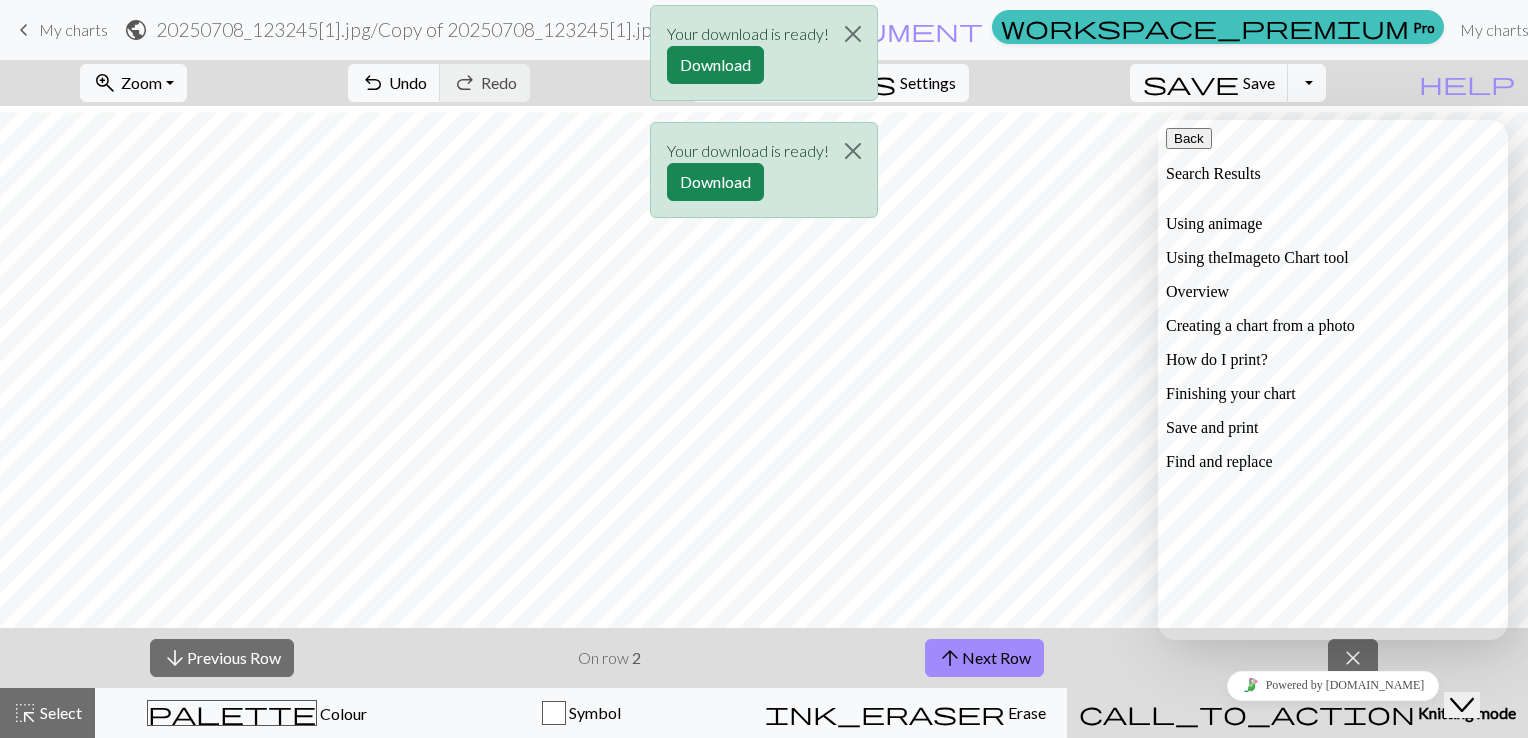 scroll, scrollTop: 300, scrollLeft: 0, axis: vertical 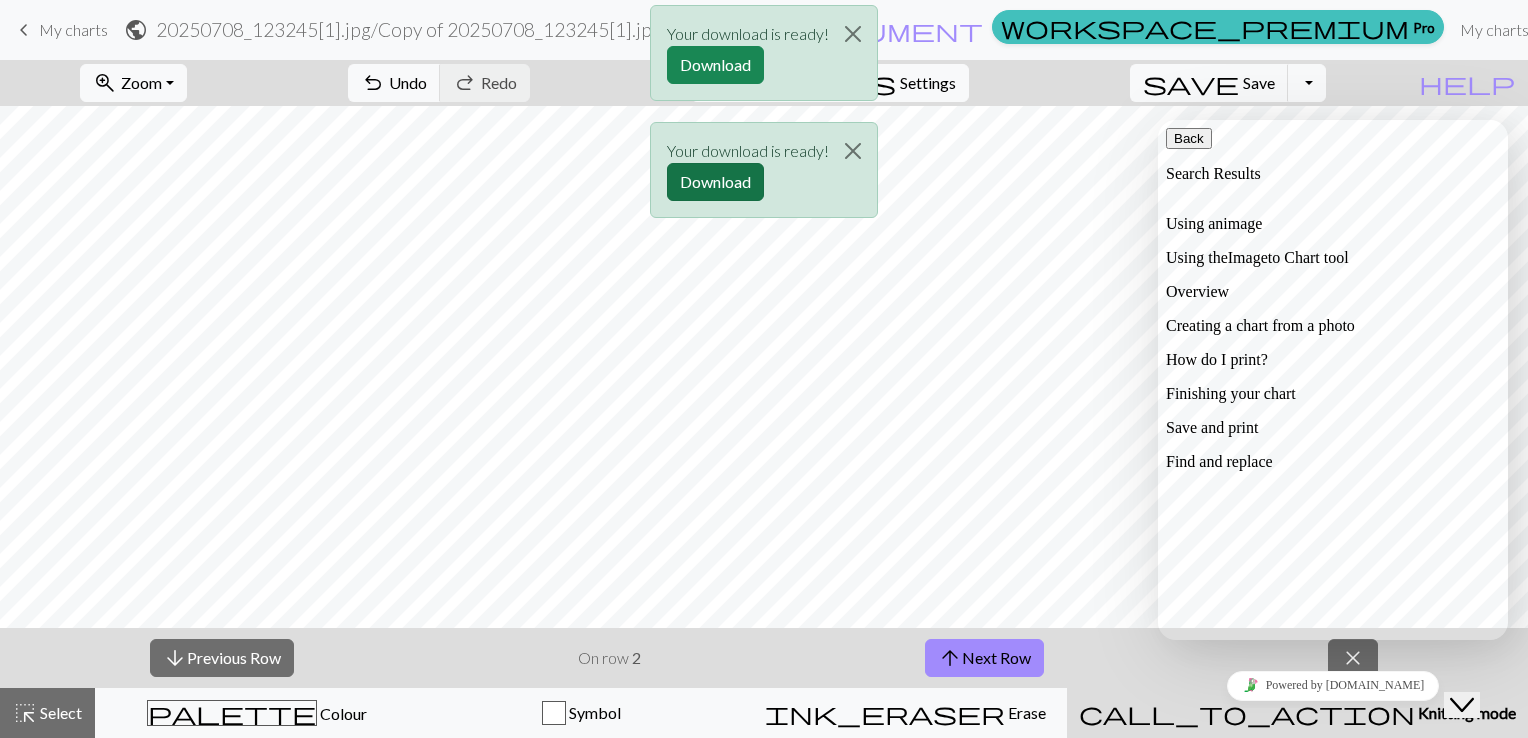 click on "Download" at bounding box center (715, 182) 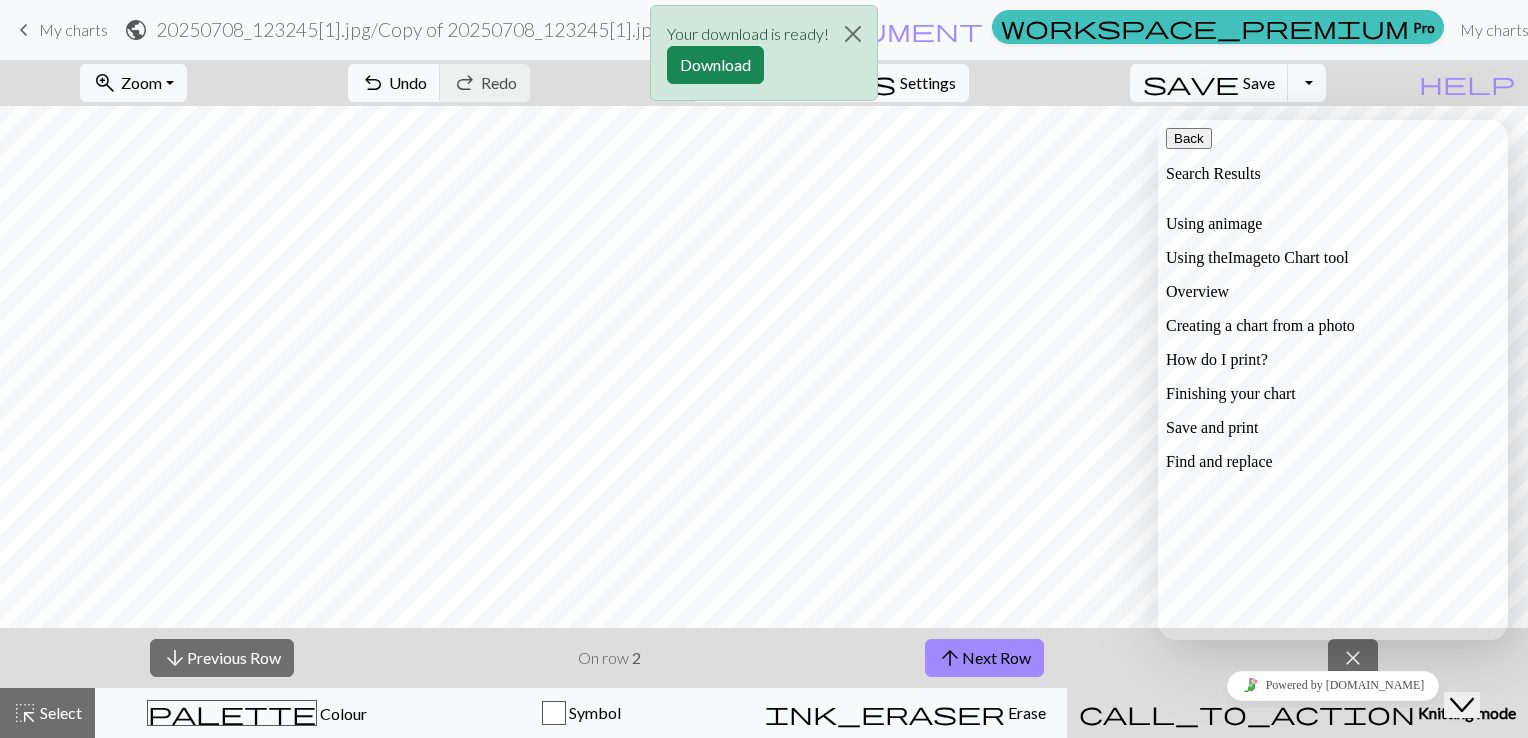drag, startPoint x: 1190, startPoint y: 658, endPoint x: 1206, endPoint y: 647, distance: 19.416489 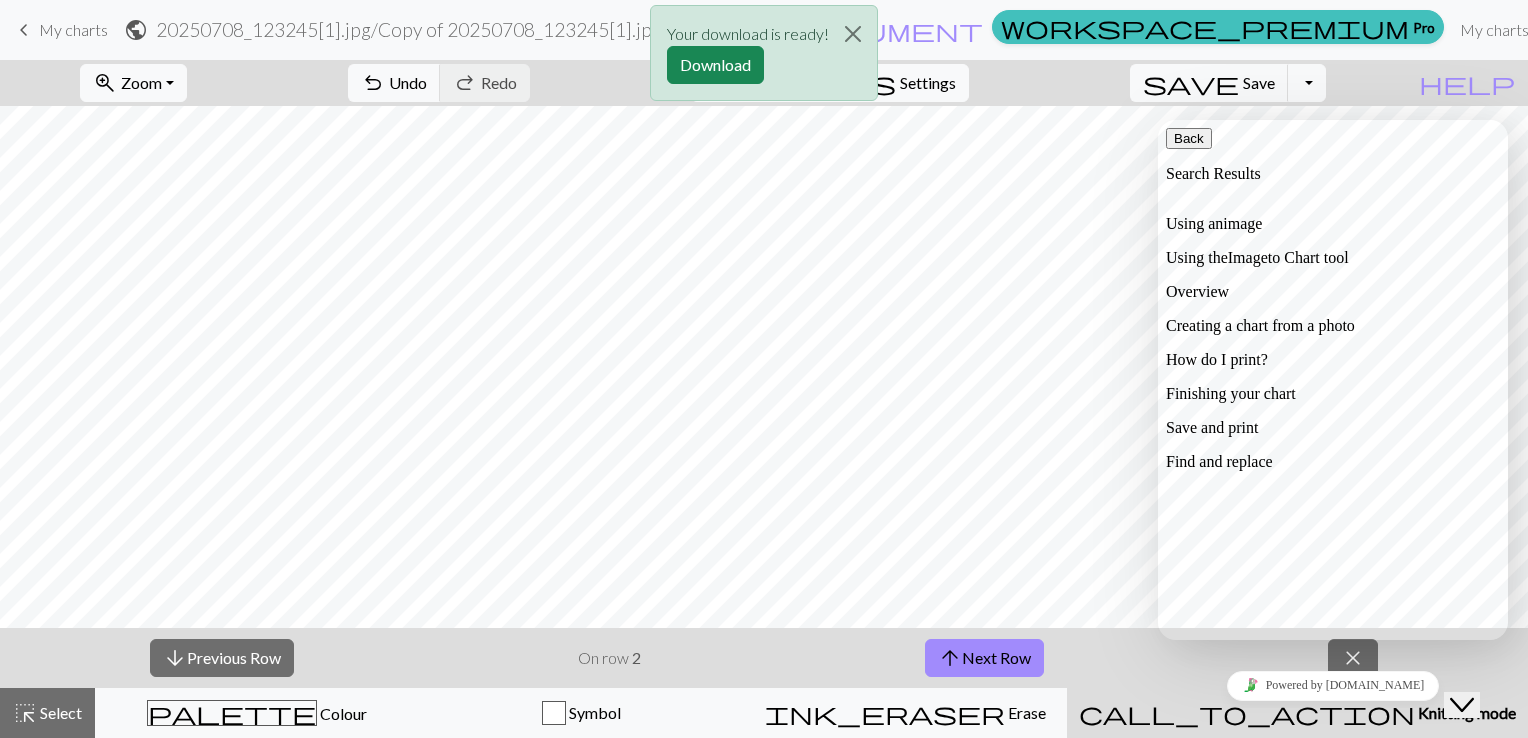 click on "call_to_action   Knitting mode   Knitting mode" at bounding box center [1297, 713] 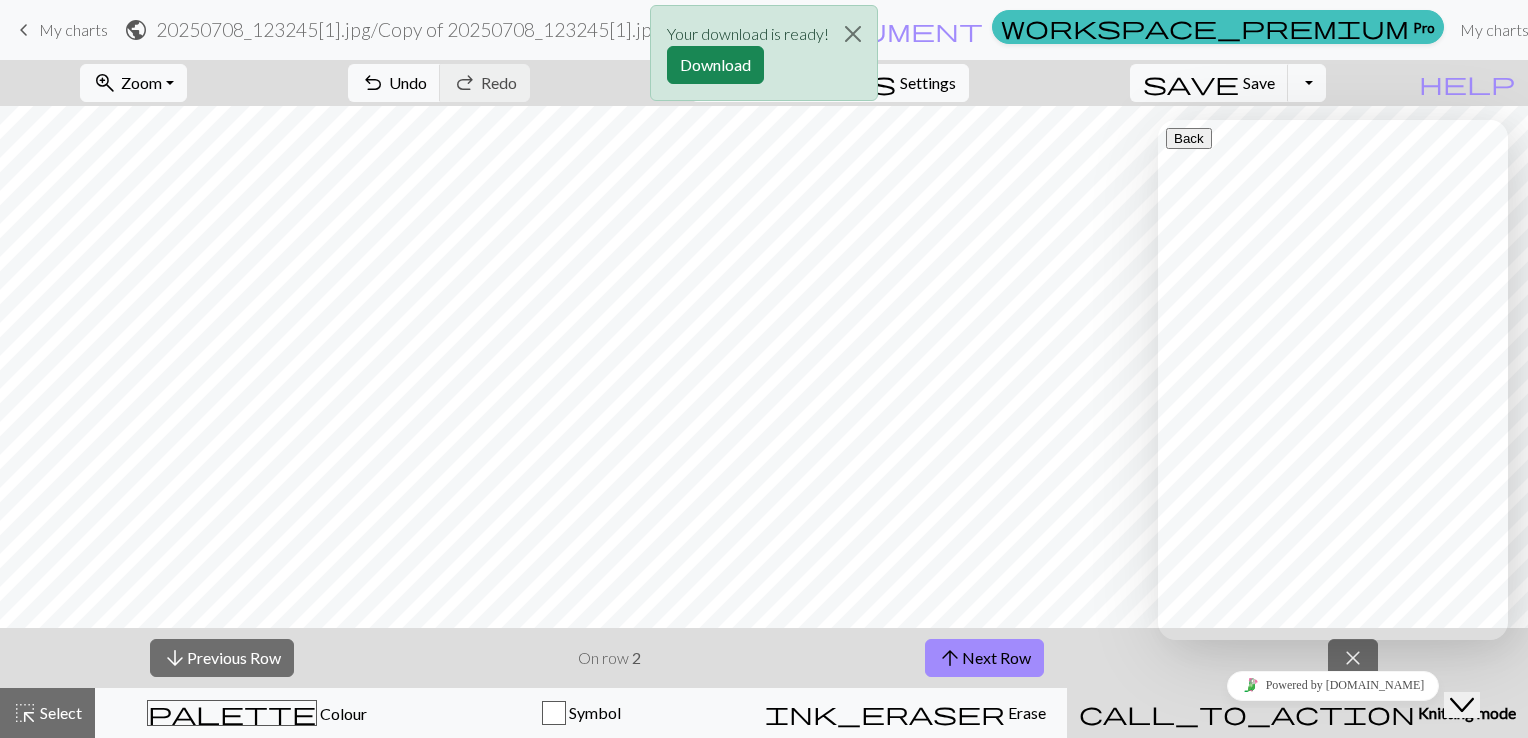 click on "Your download is ready! Download" at bounding box center (764, 58) 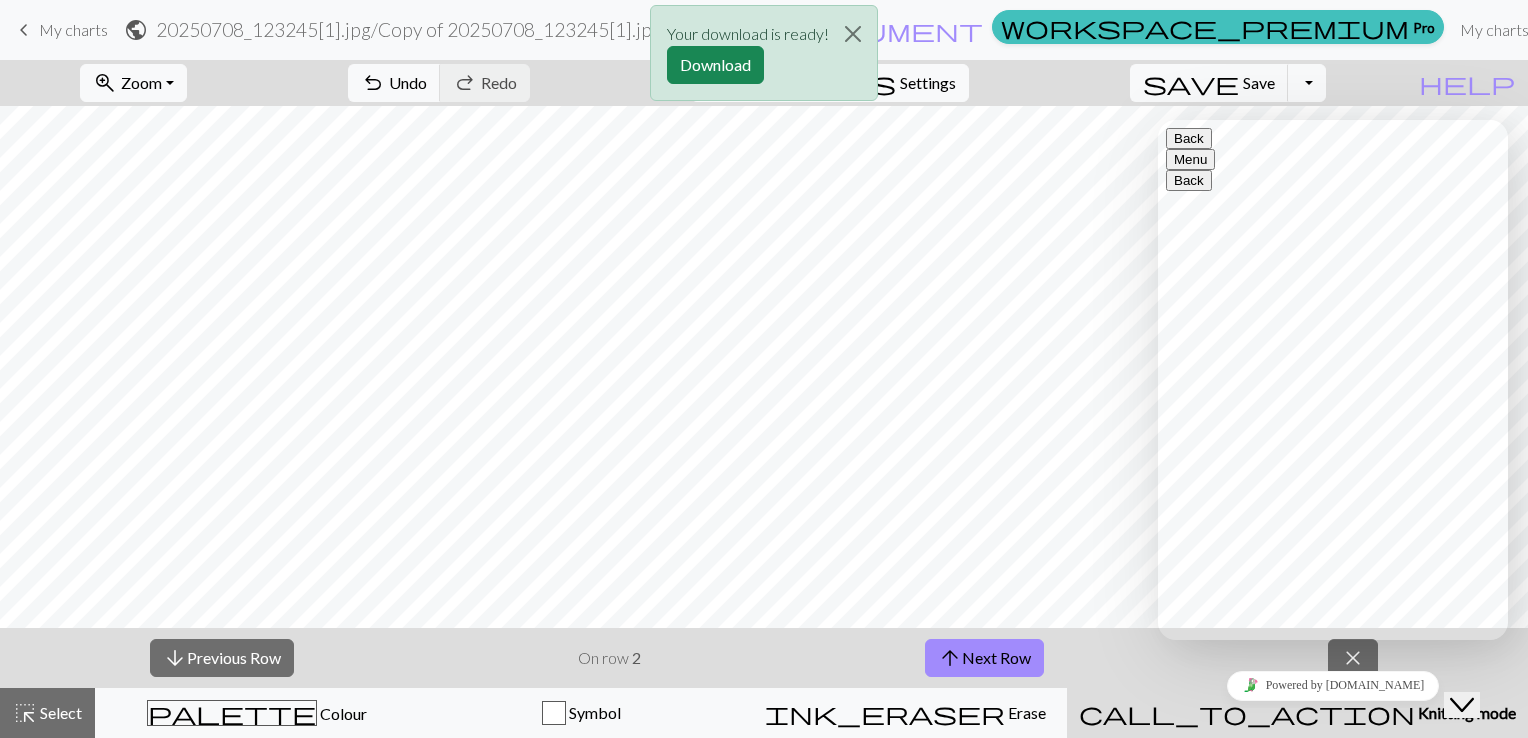 click at bounding box center (1158, 120) 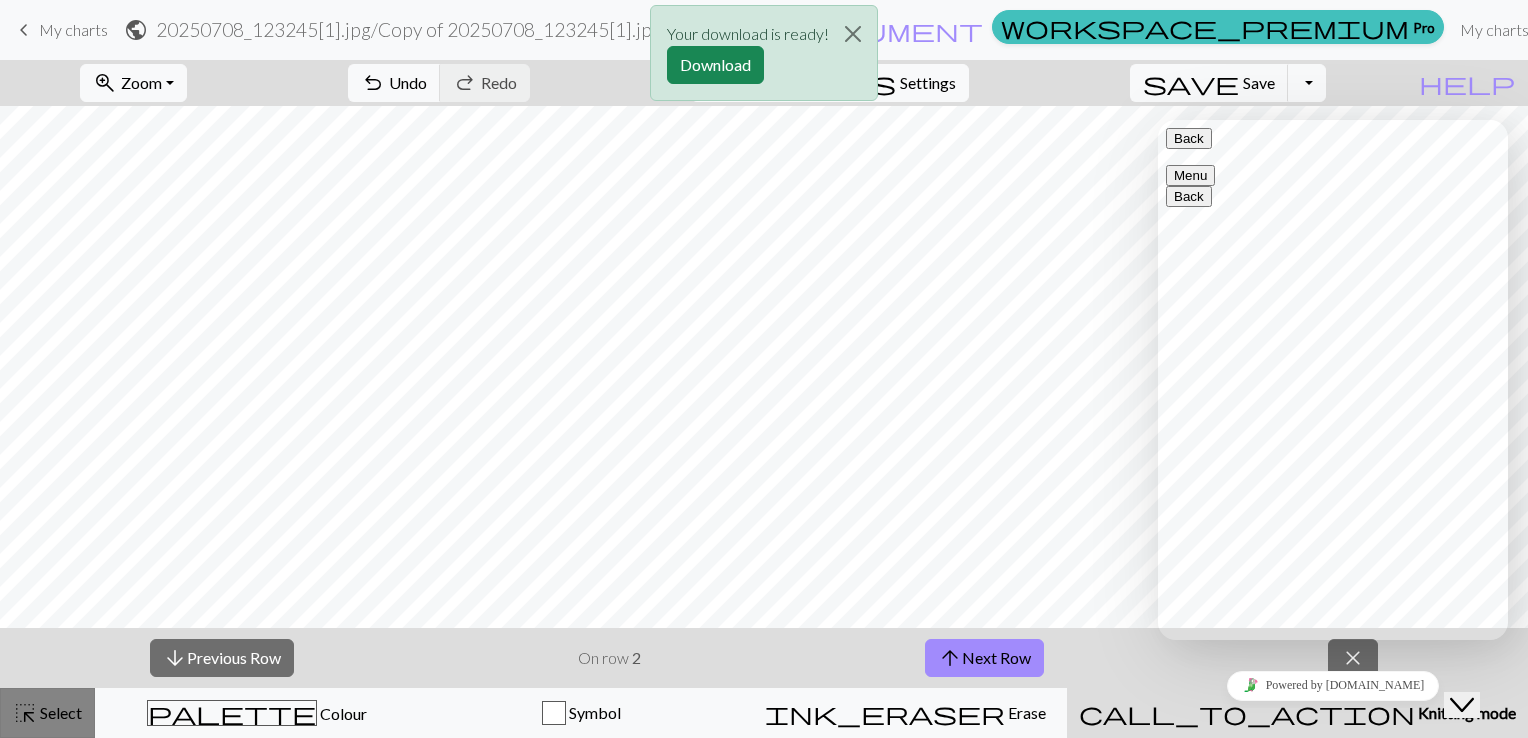 click on "highlight_alt   Select   Select" at bounding box center (47, 713) 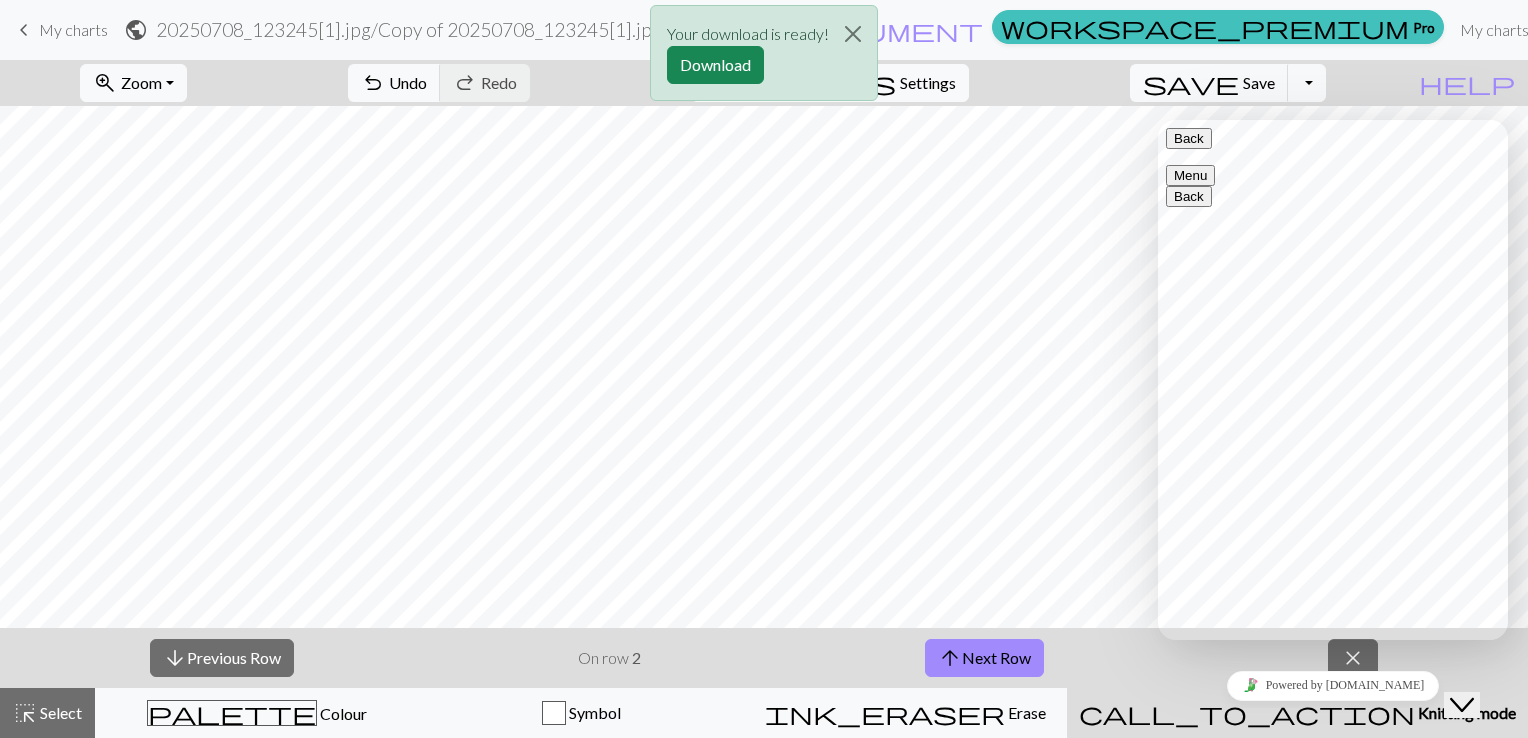 click on "Your download is ready! Download" at bounding box center [764, 58] 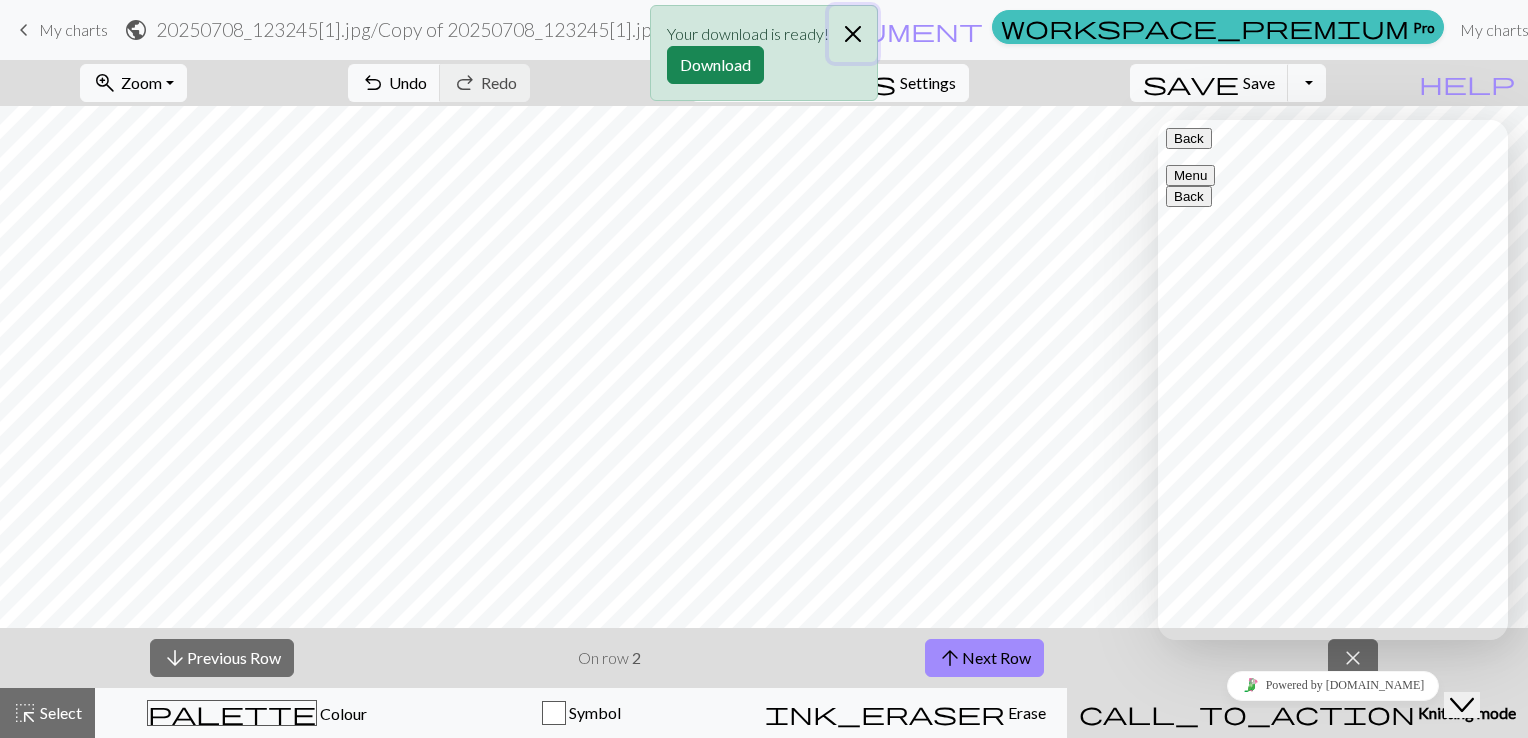 click at bounding box center [853, 34] 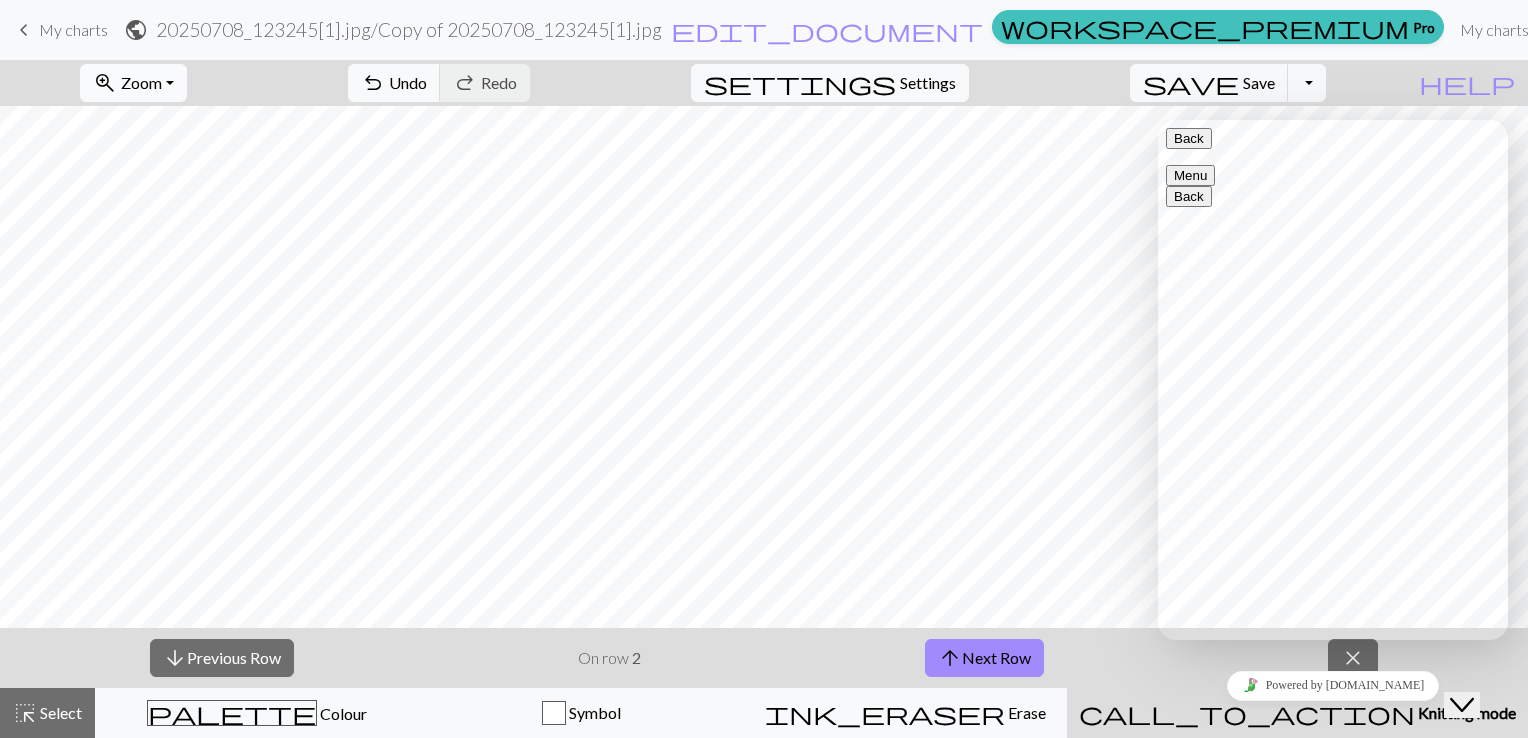 click on "zoom_in Zoom Zoom" at bounding box center (133, 83) 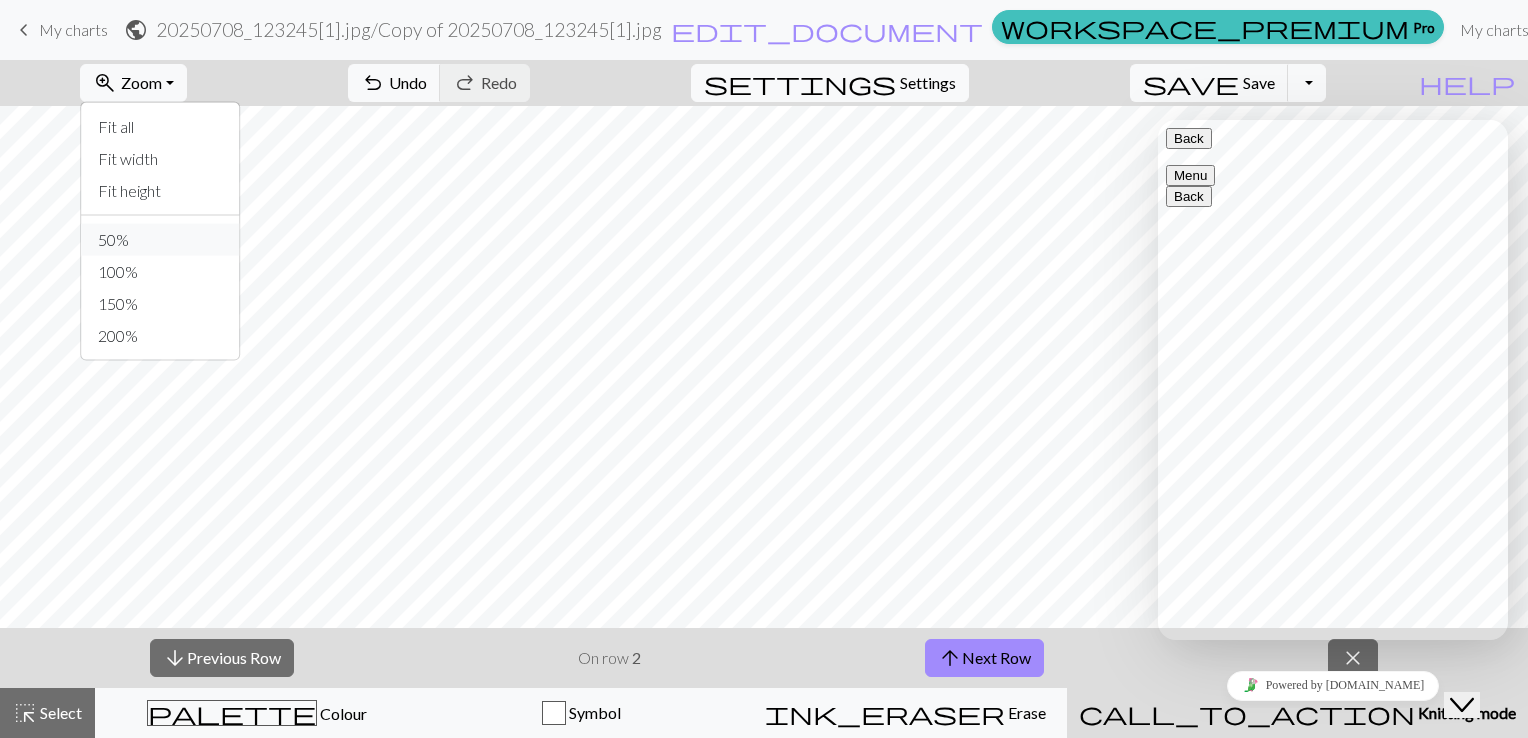 click on "50%" at bounding box center (161, 240) 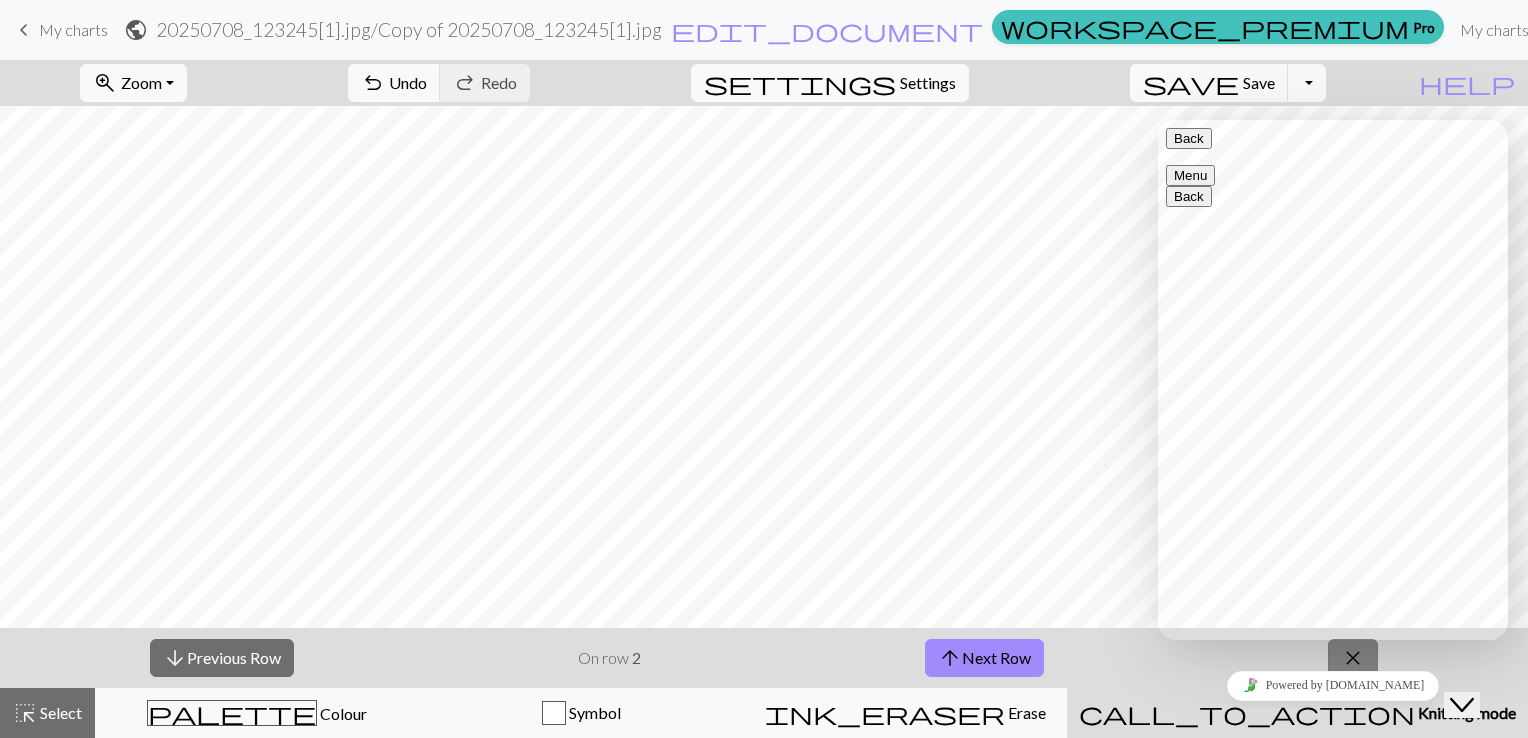 click on "close" at bounding box center (1353, 658) 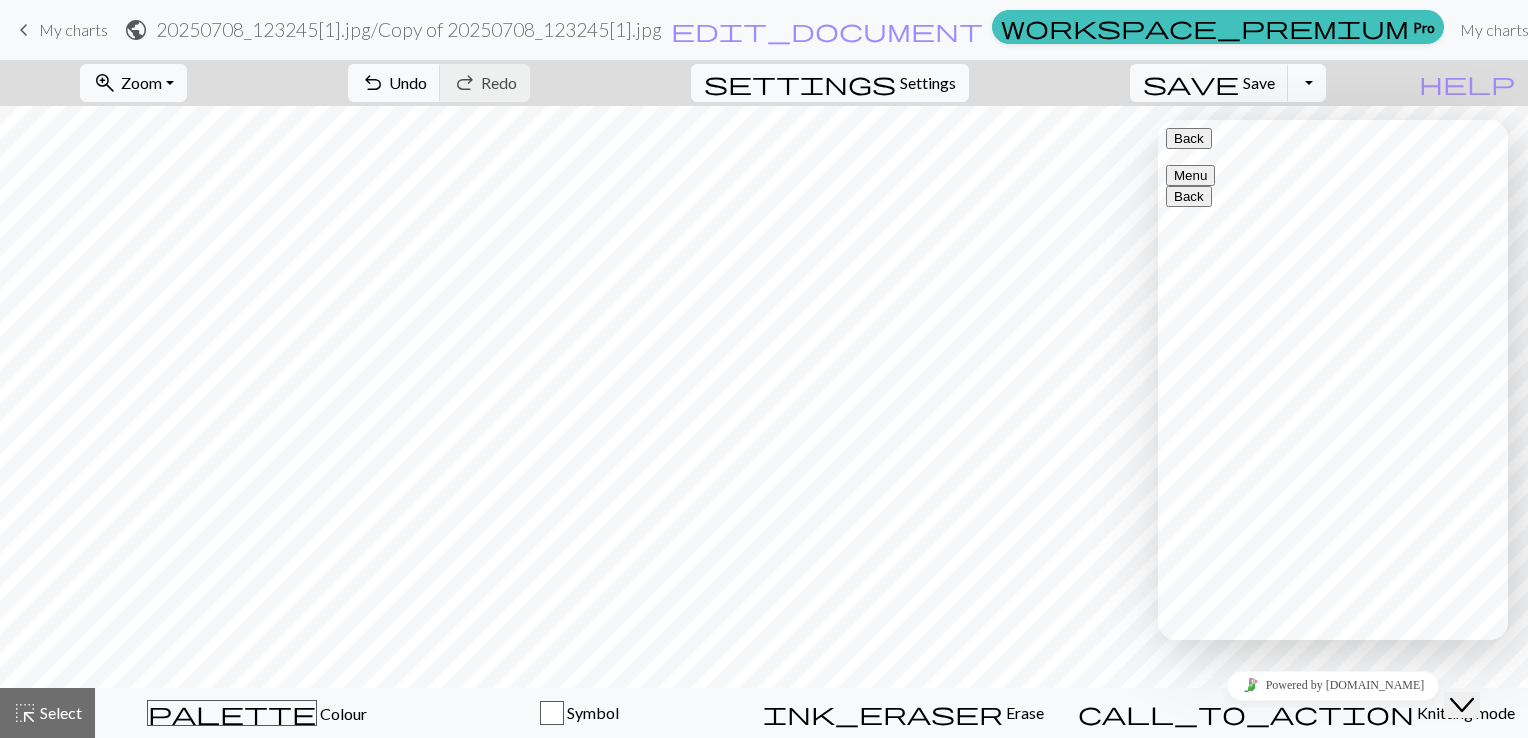 click on "Toggle Dropdown" at bounding box center [1307, 83] 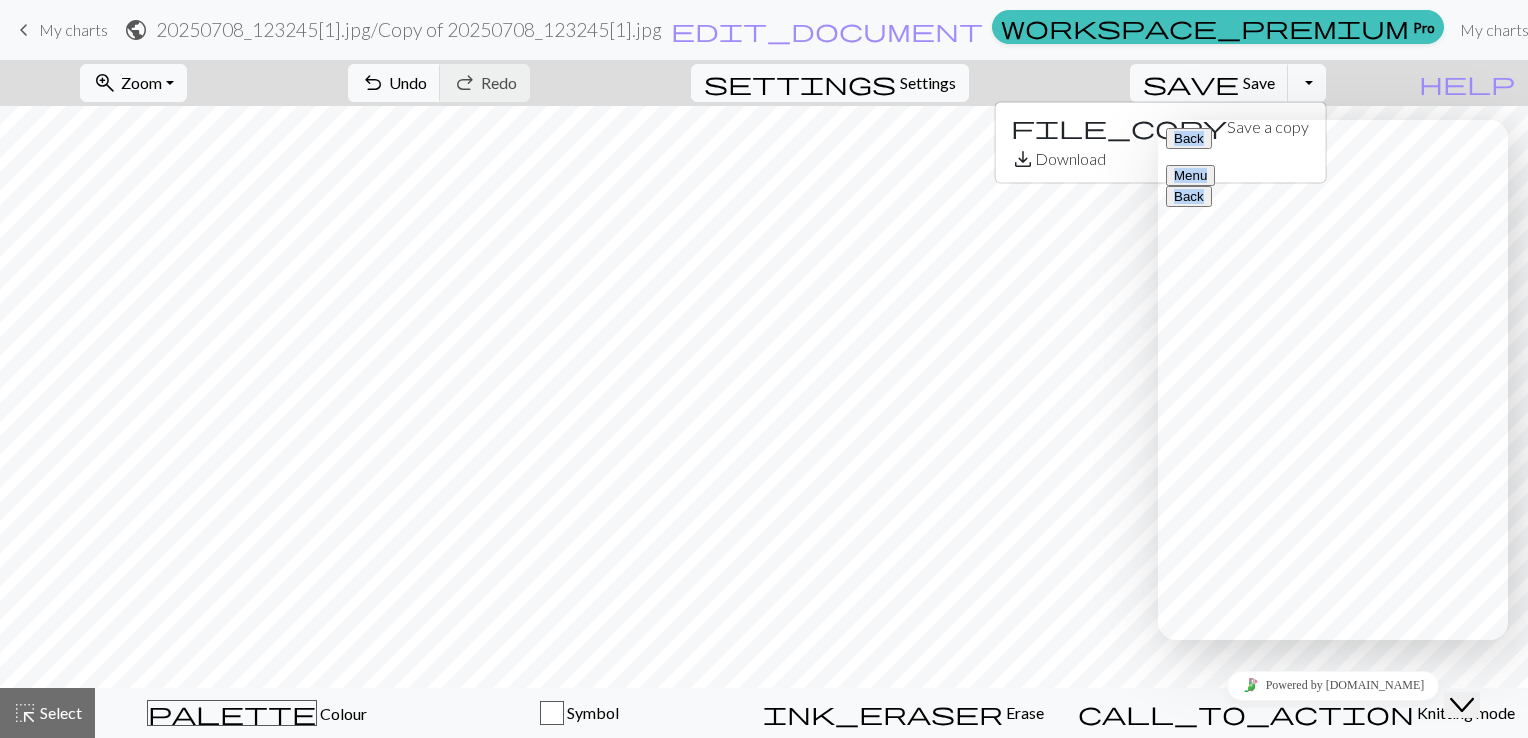 drag, startPoint x: 1254, startPoint y: 135, endPoint x: 1101, endPoint y: 244, distance: 187.85632 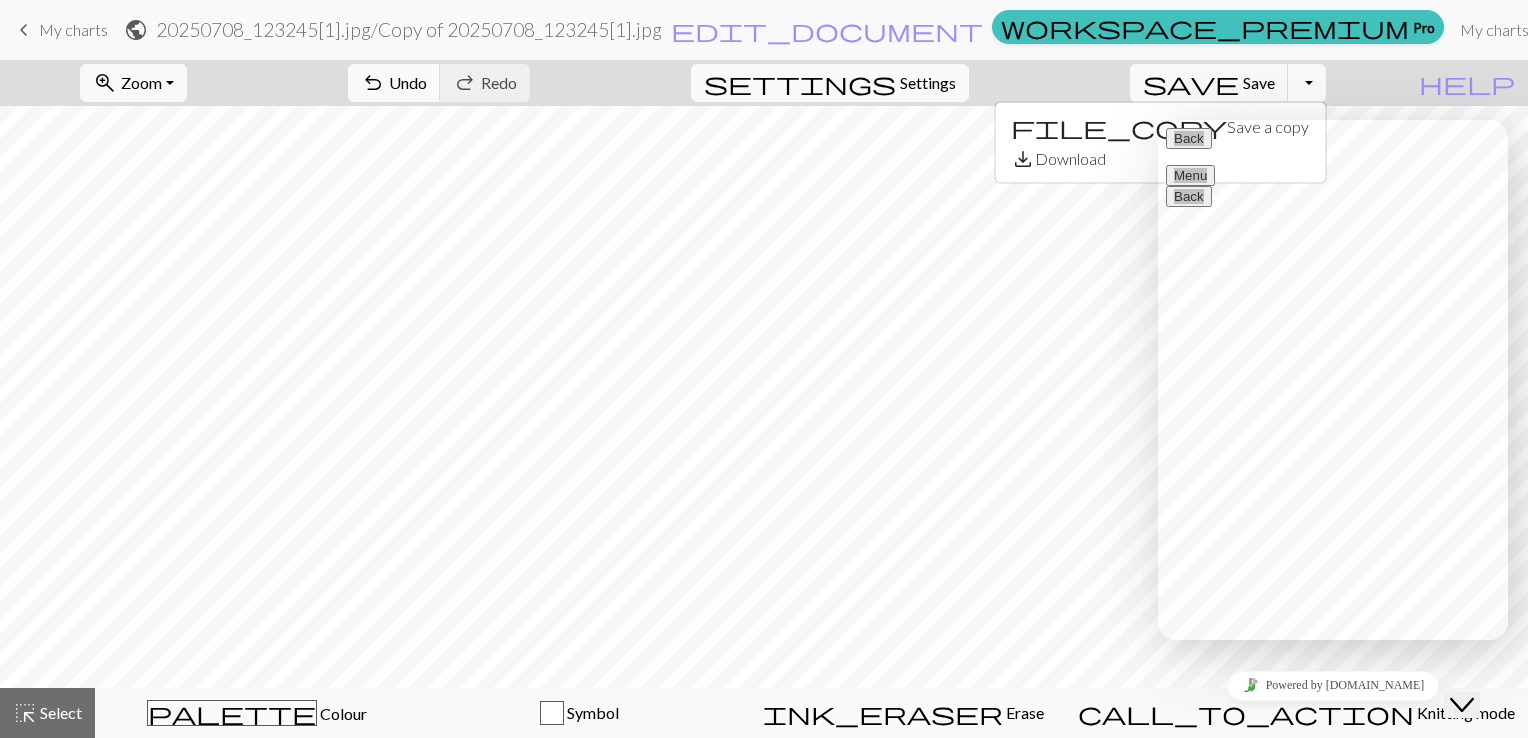 drag, startPoint x: -57, startPoint y: 124, endPoint x: 1339, endPoint y: 81, distance: 1396.6621 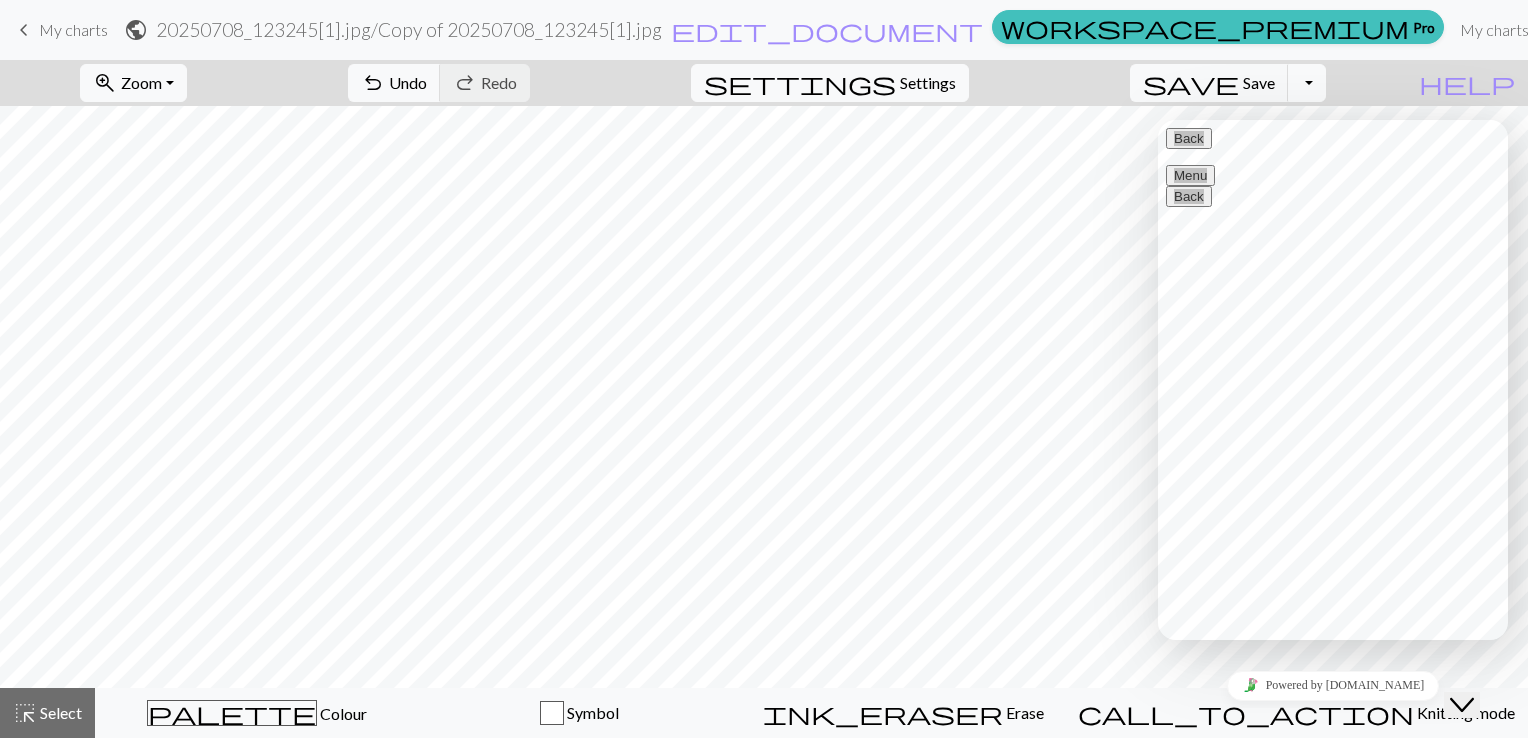 click on "Toggle Dropdown" at bounding box center [1307, 83] 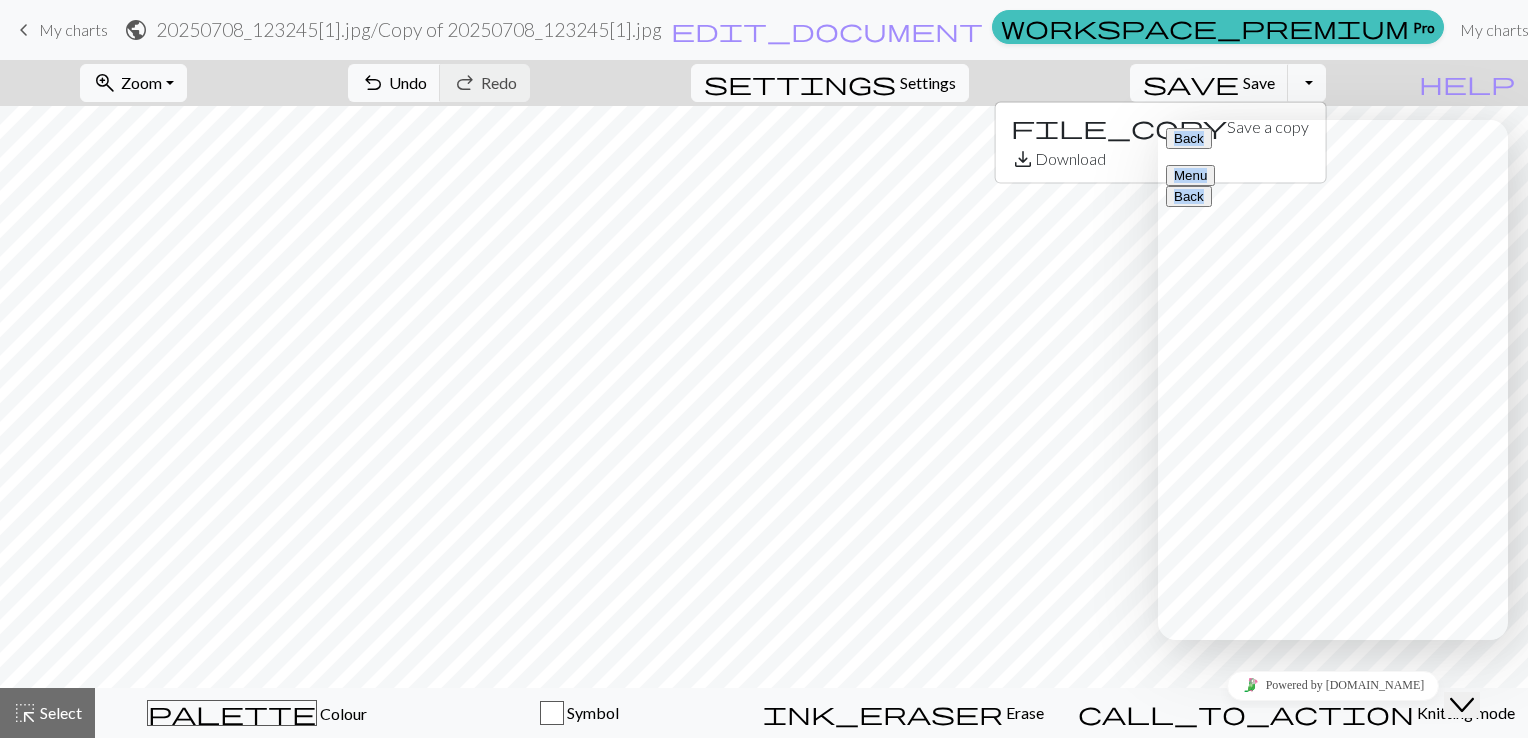 click on "Back" at bounding box center (1333, 138) 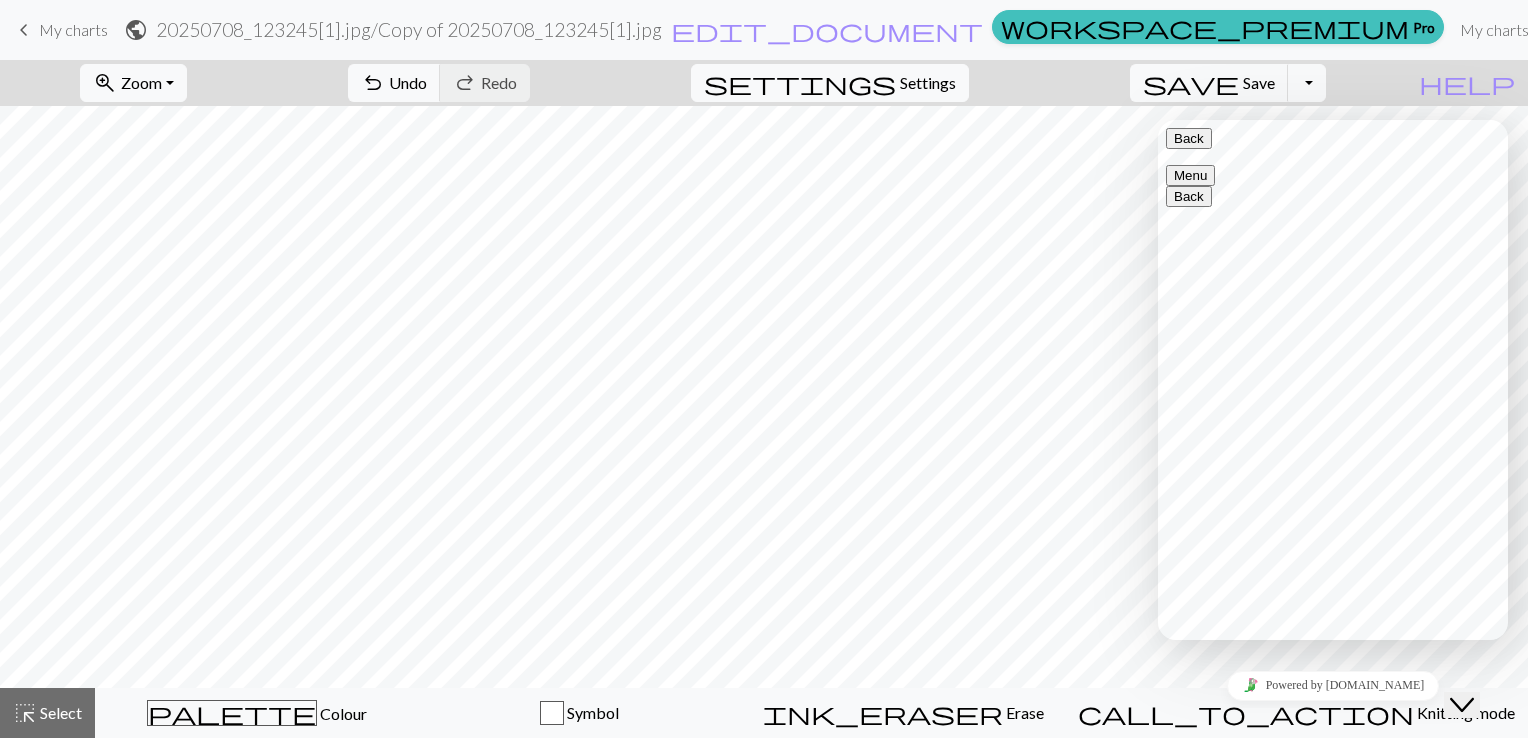 click on "Menu" at bounding box center [1190, 175] 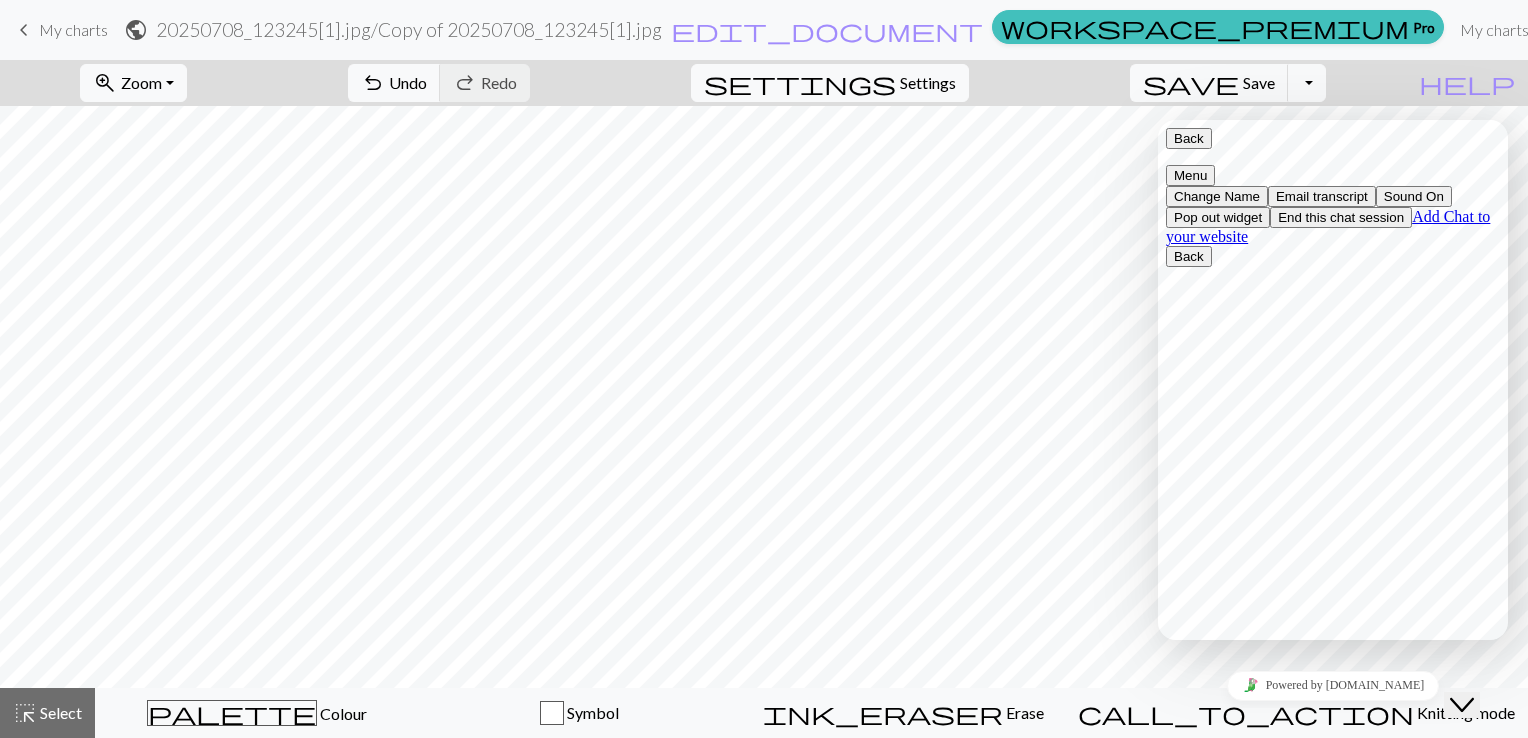 click on "Pop out widget" at bounding box center [1218, 217] 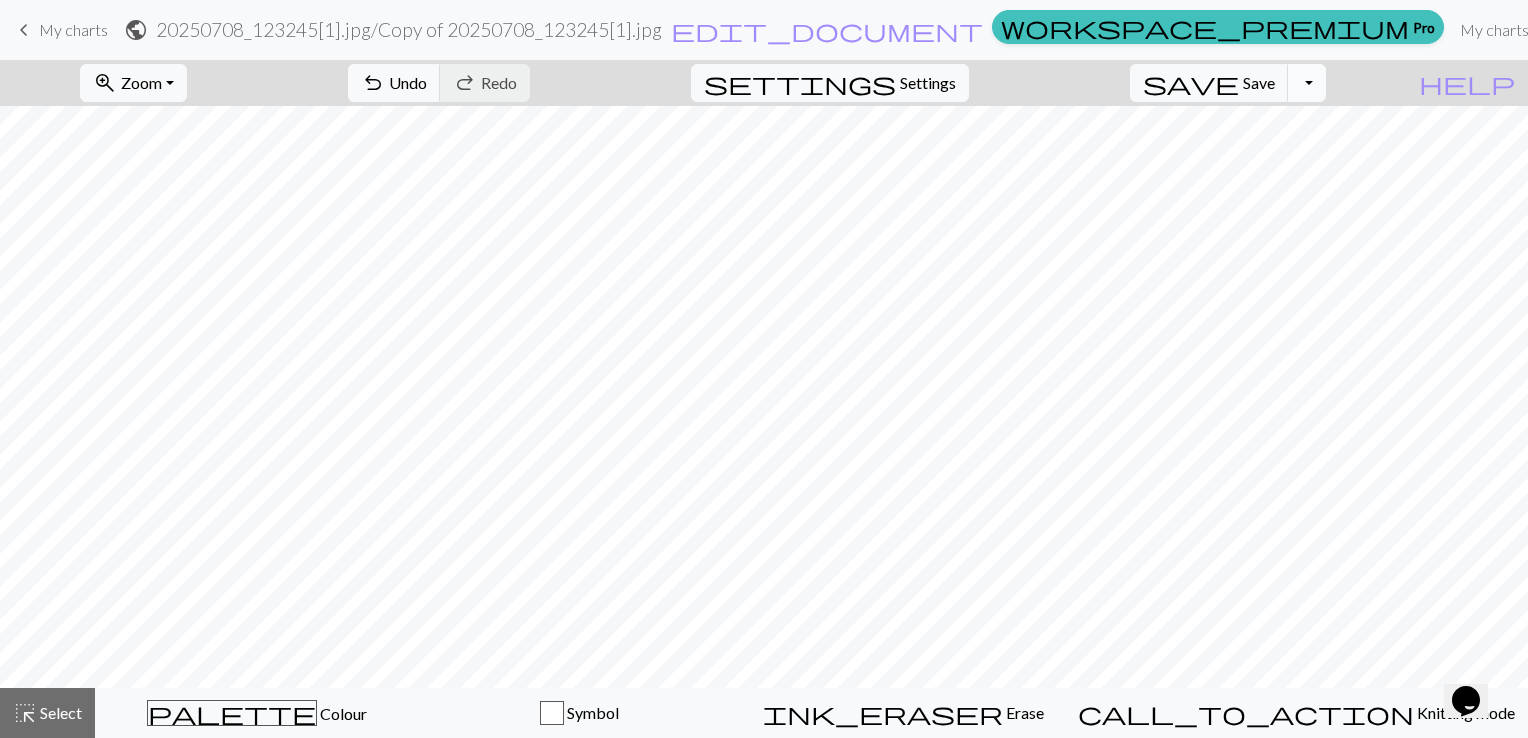 click on "Toggle Dropdown" at bounding box center [1307, 83] 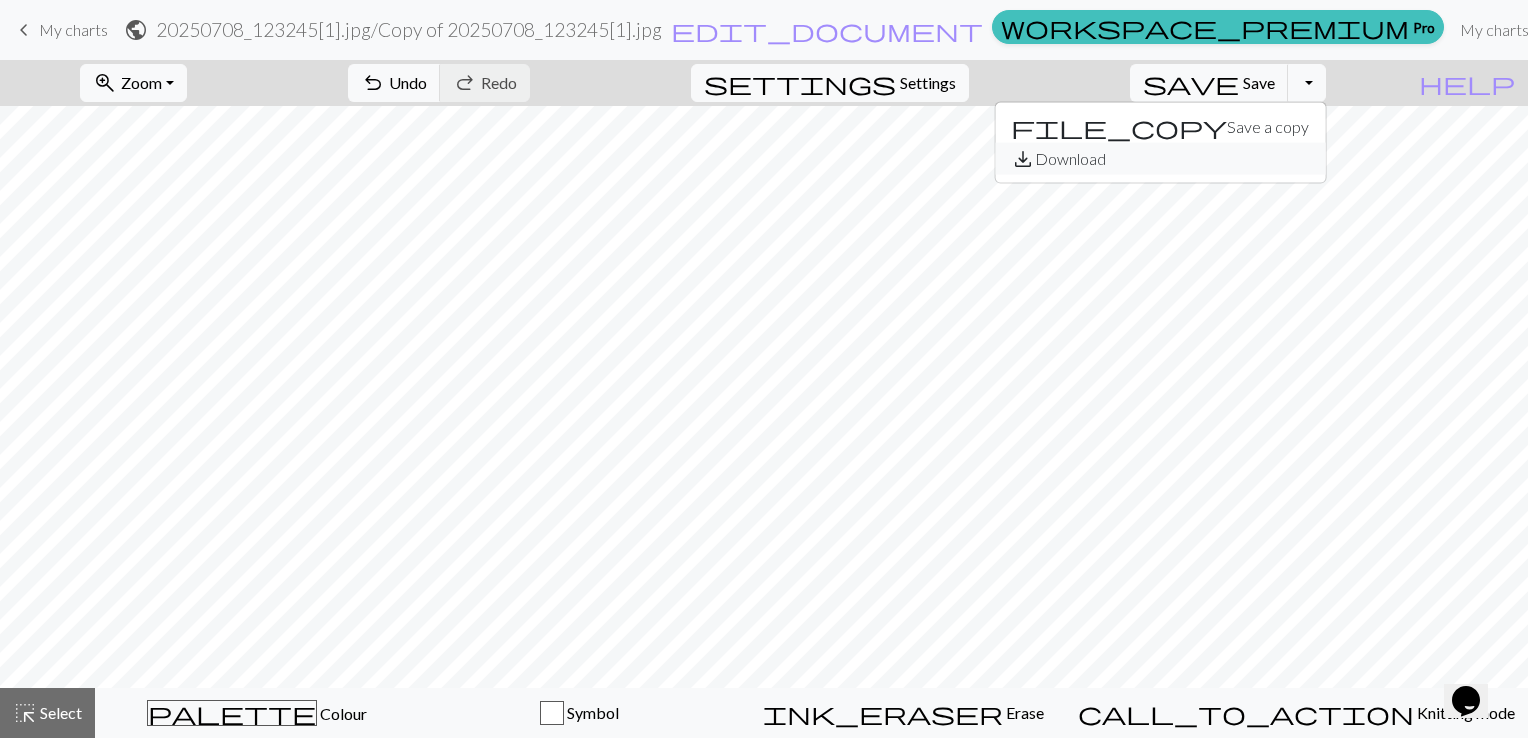 click on "save_alt  Download" at bounding box center [1160, 159] 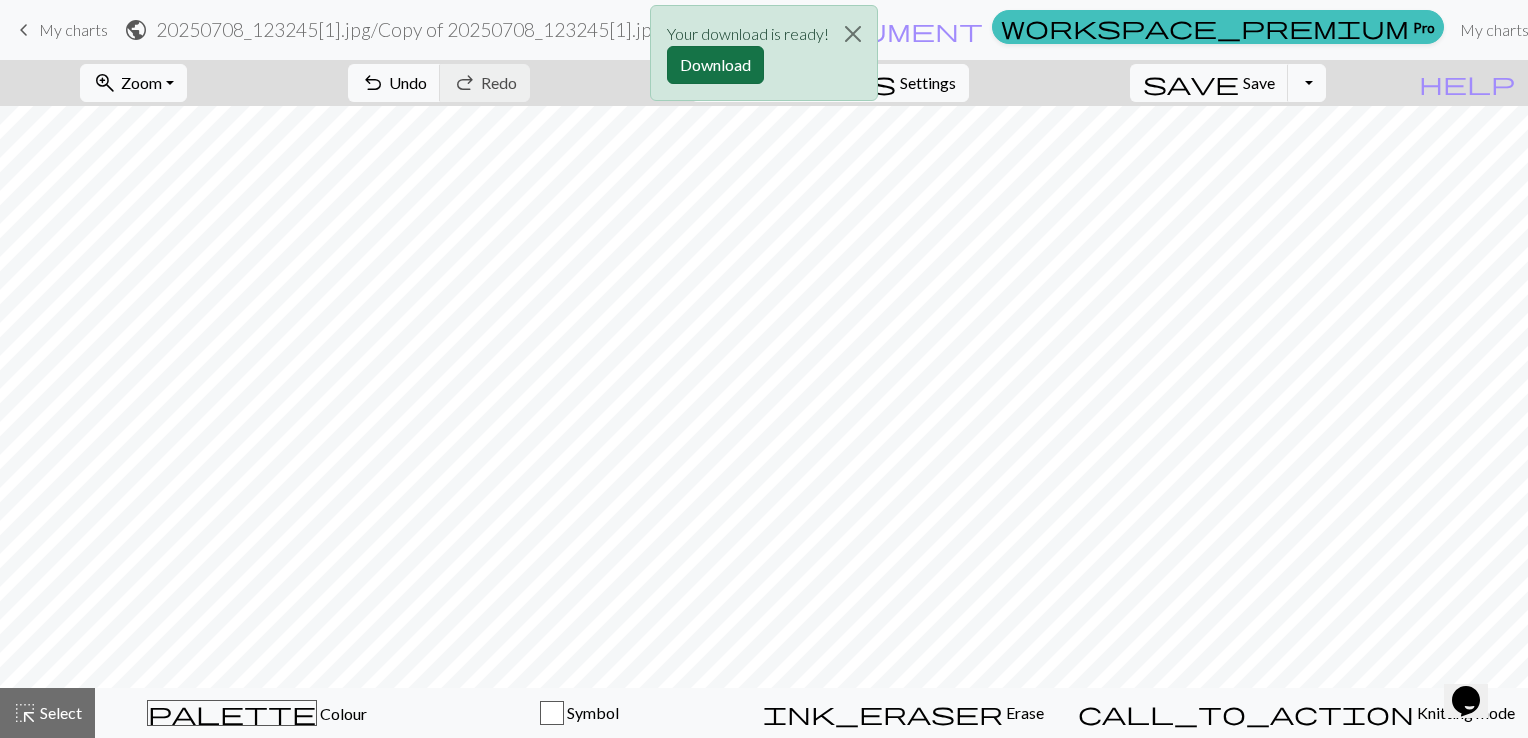 click on "Download" at bounding box center (715, 65) 